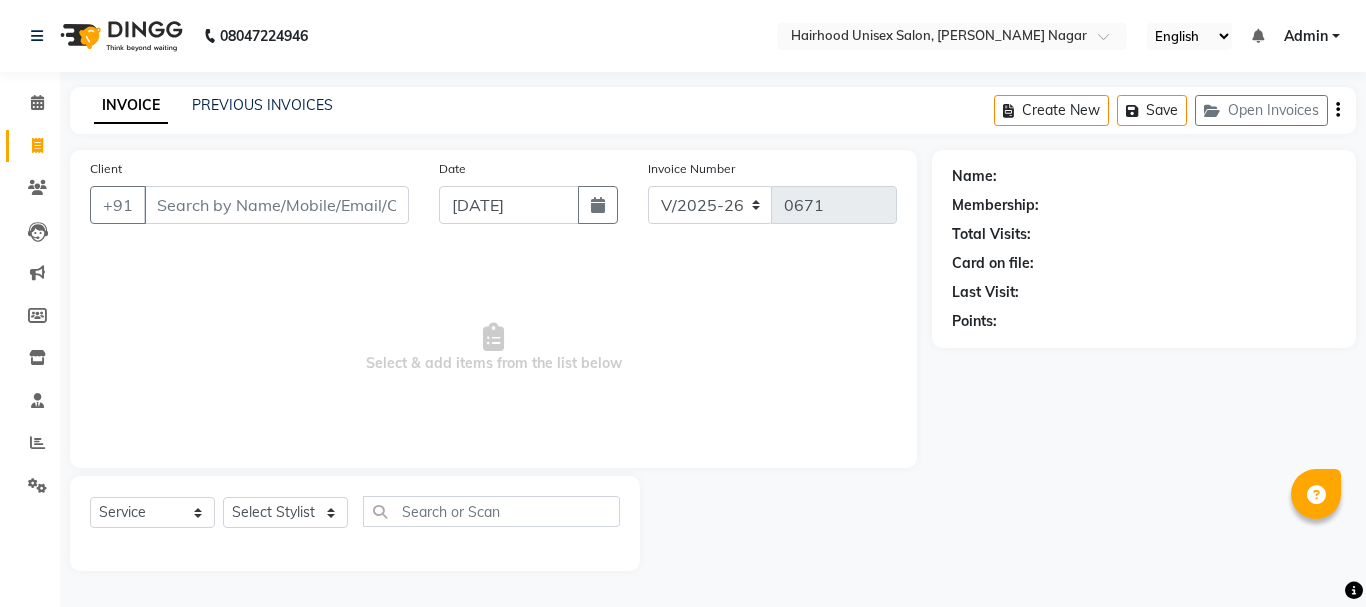 select on "754" 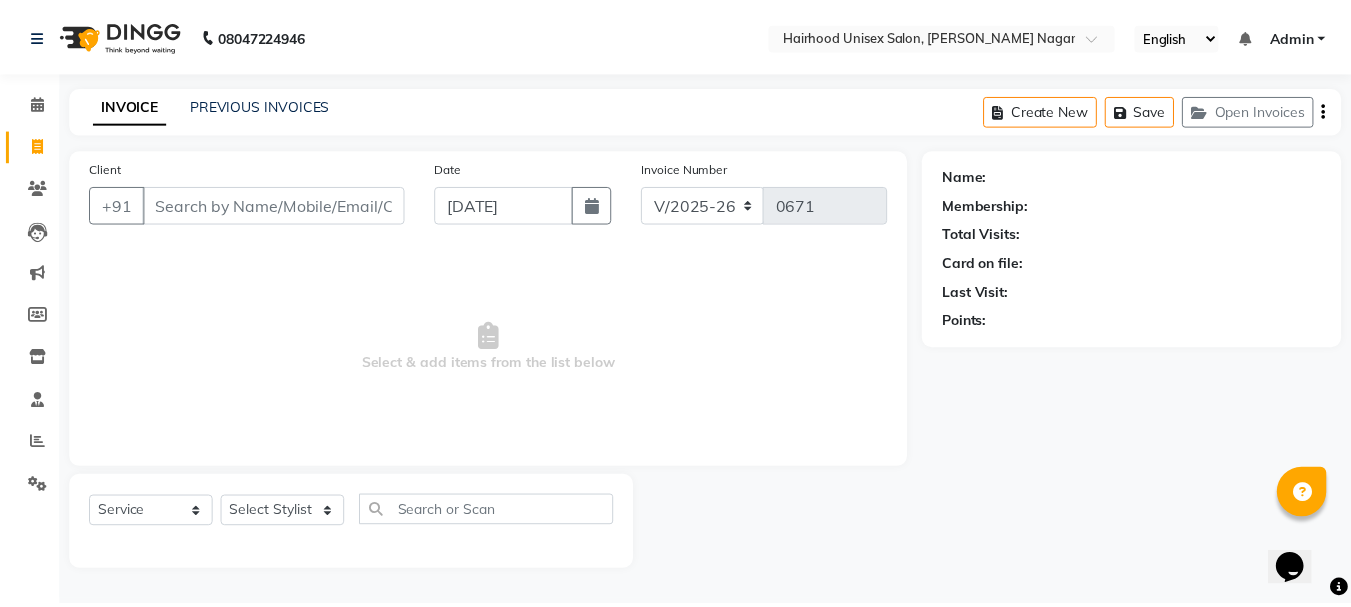 scroll, scrollTop: 0, scrollLeft: 0, axis: both 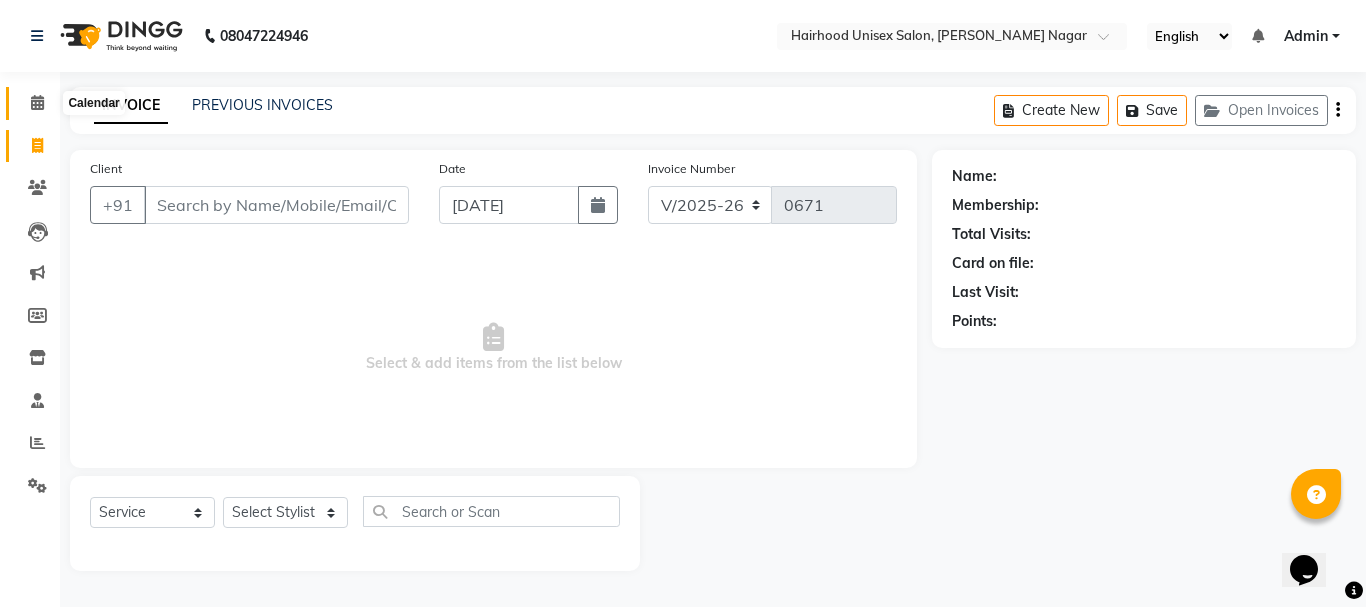 click 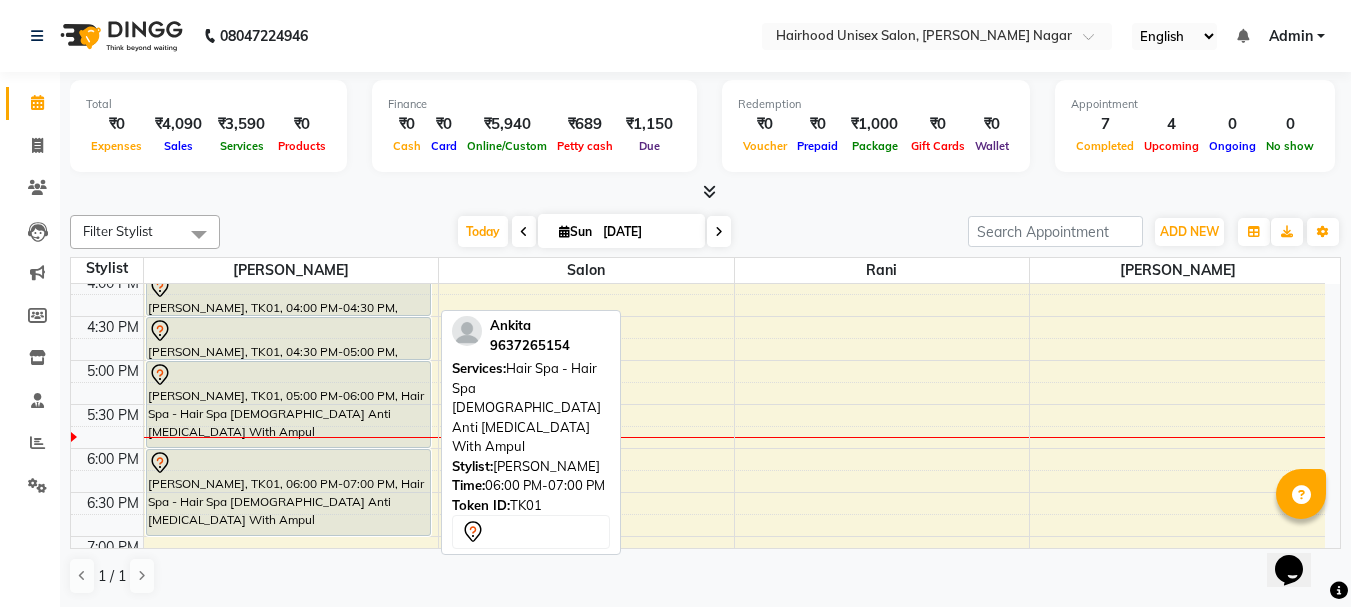 scroll, scrollTop: 680, scrollLeft: 0, axis: vertical 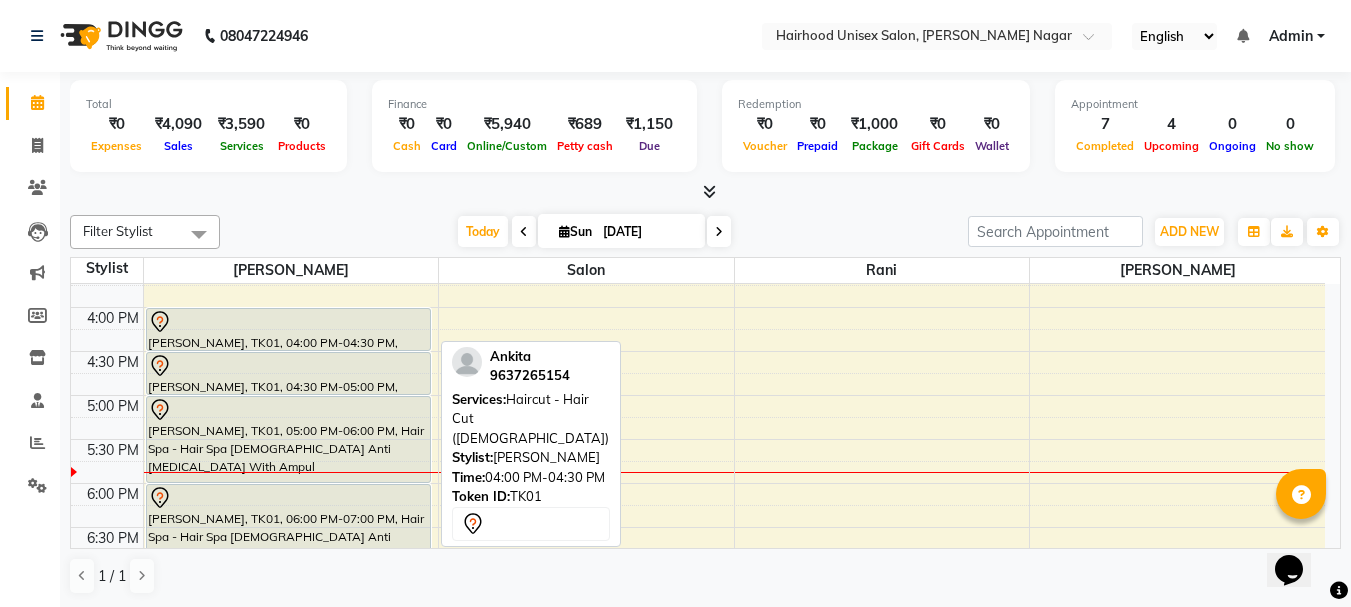 click at bounding box center [288, 322] 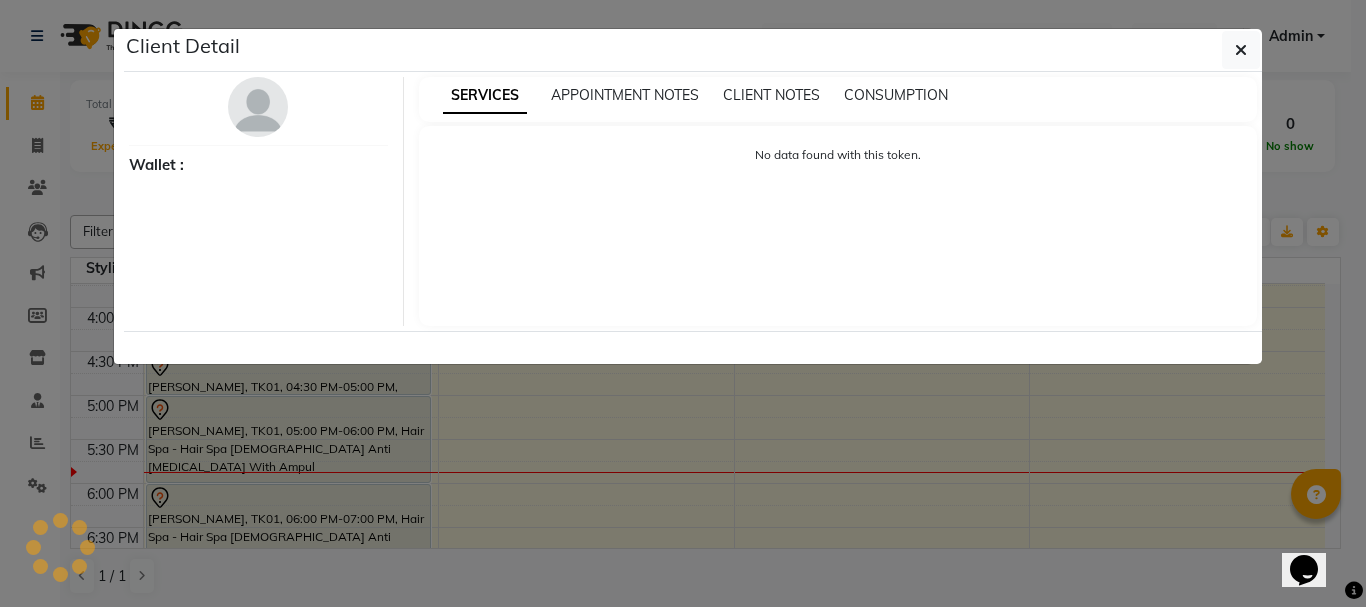 select on "7" 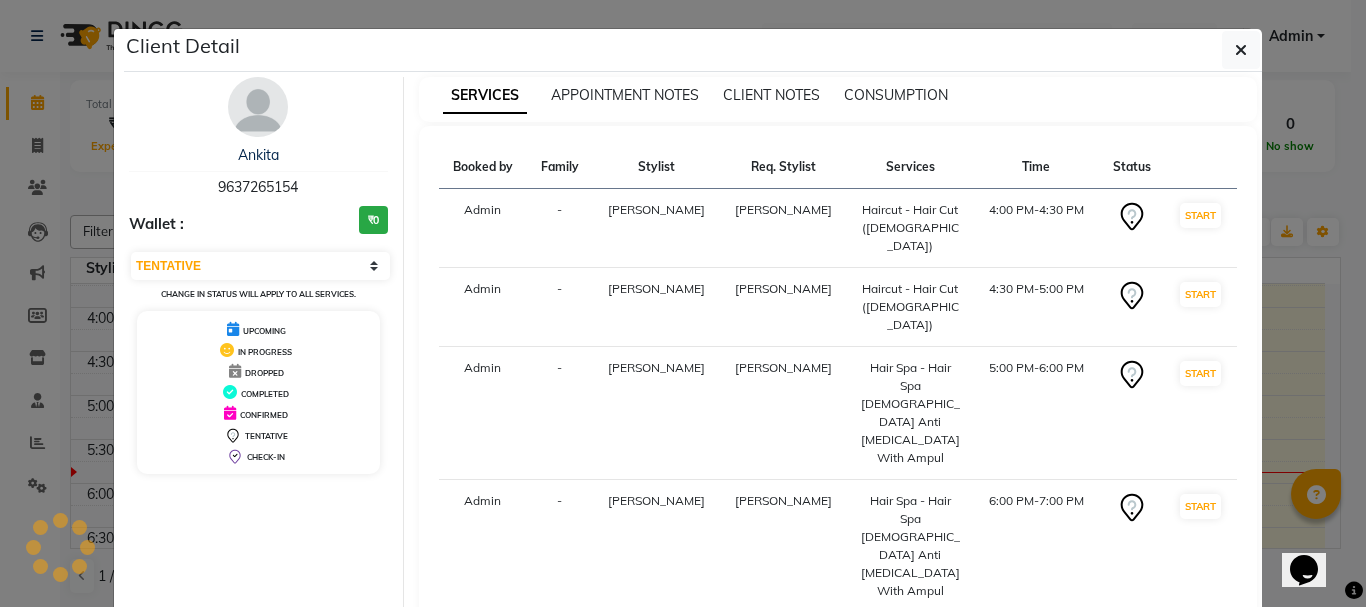 click on "Mark Done And Checkout" 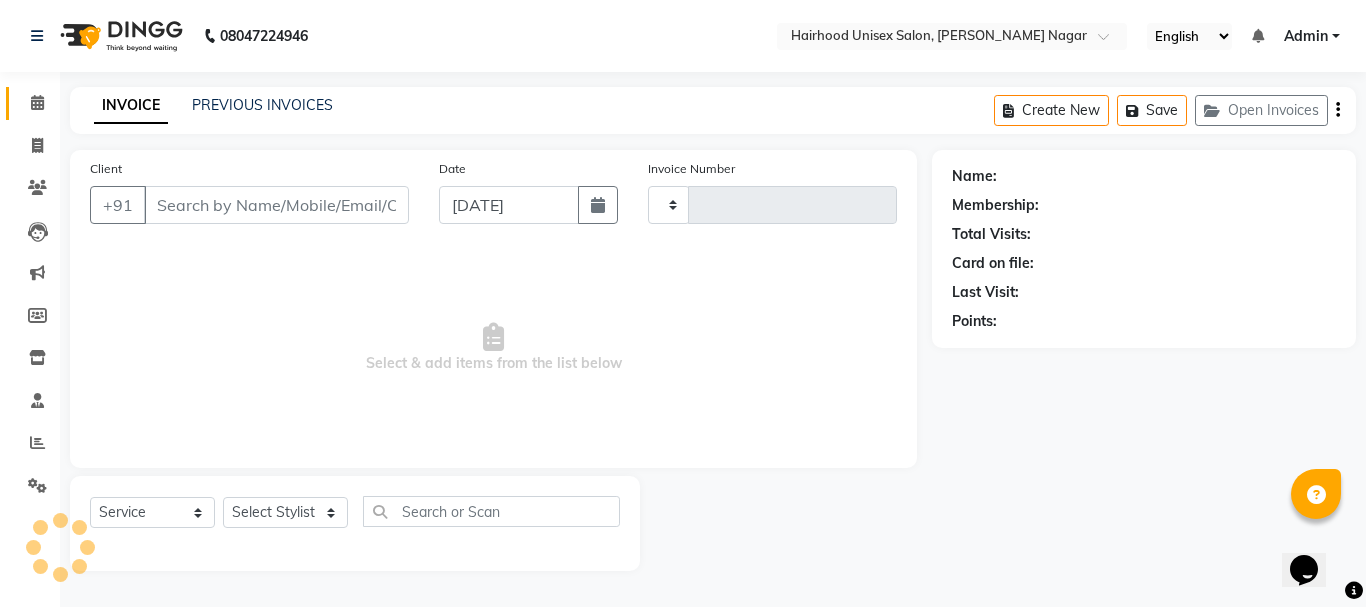type on "0671" 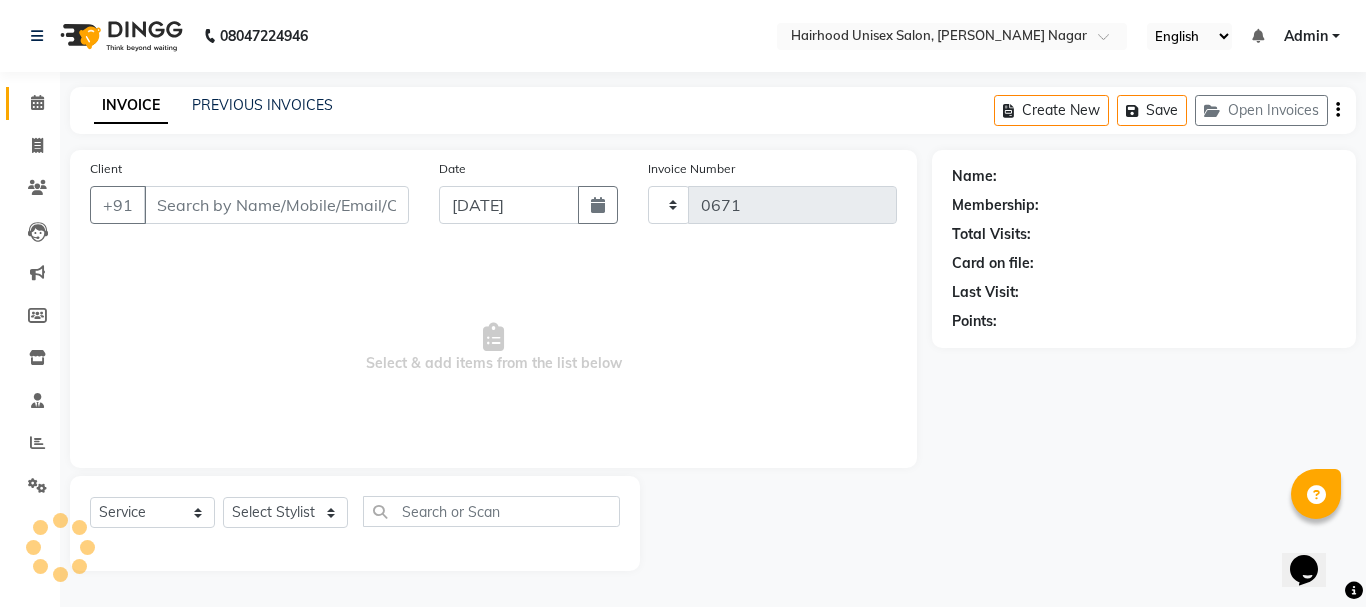 select on "754" 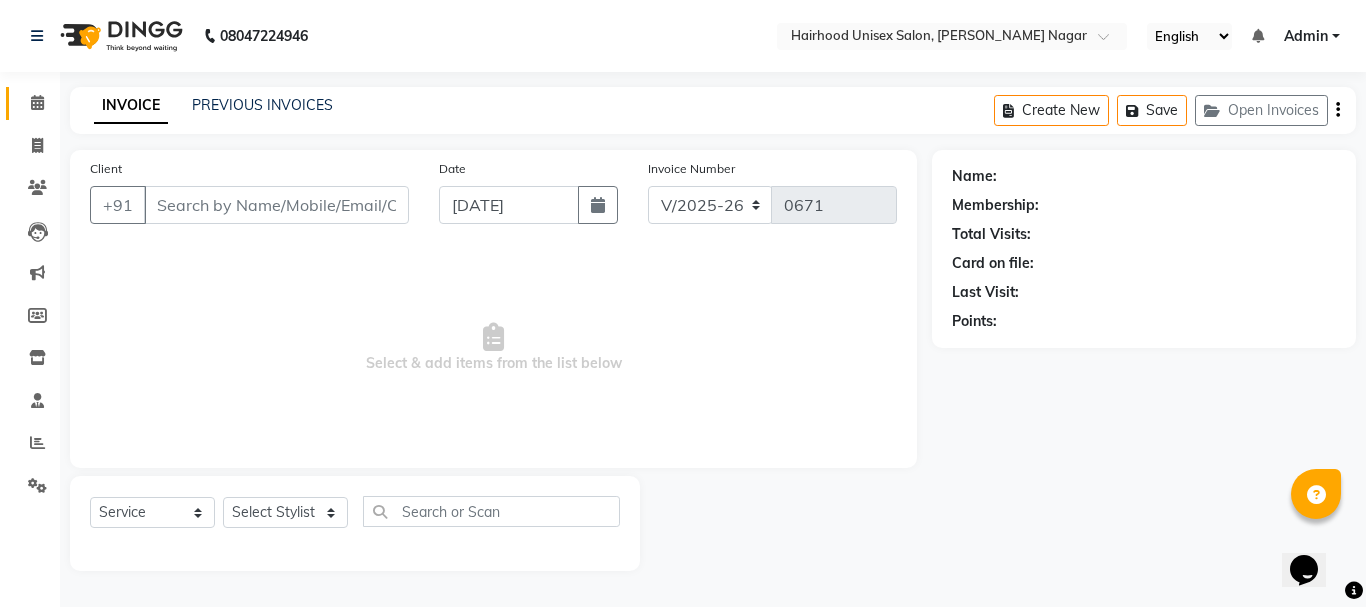 type on "9637265154" 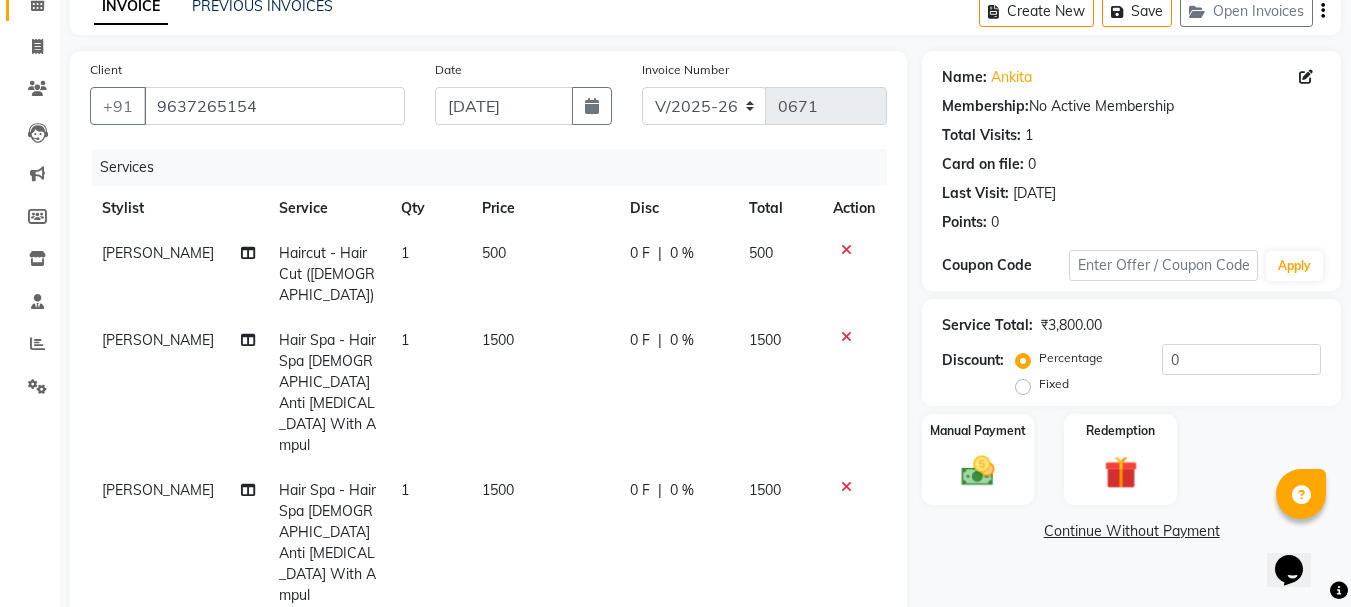 scroll, scrollTop: 113, scrollLeft: 0, axis: vertical 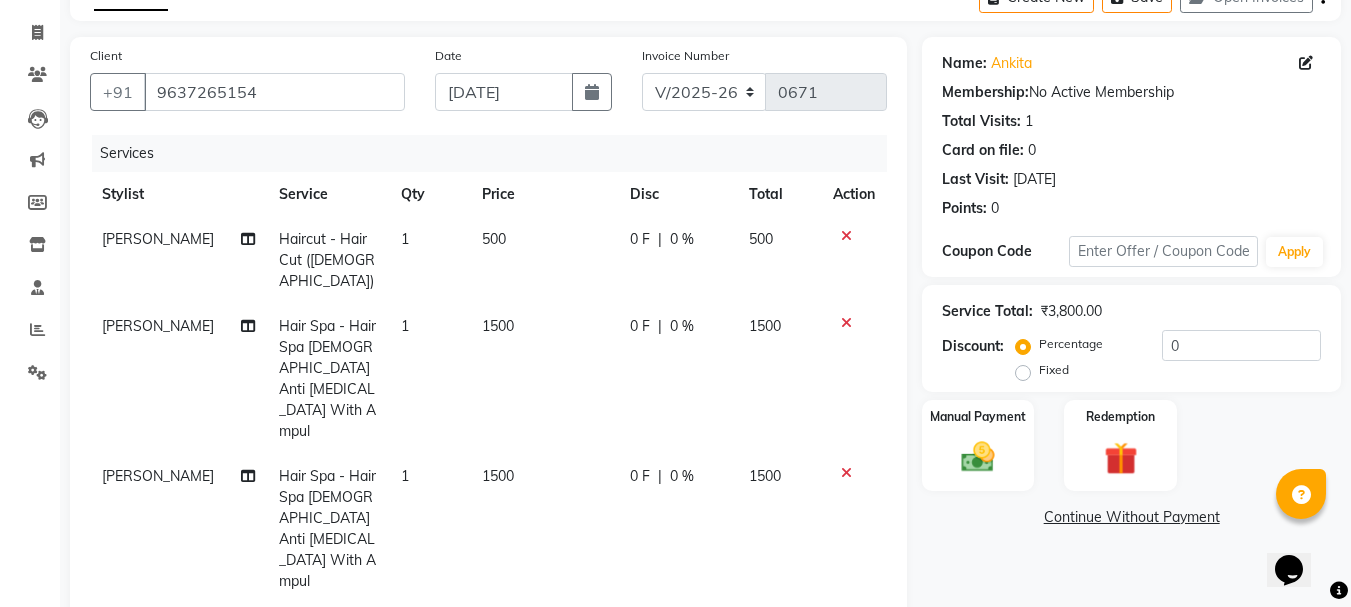 click 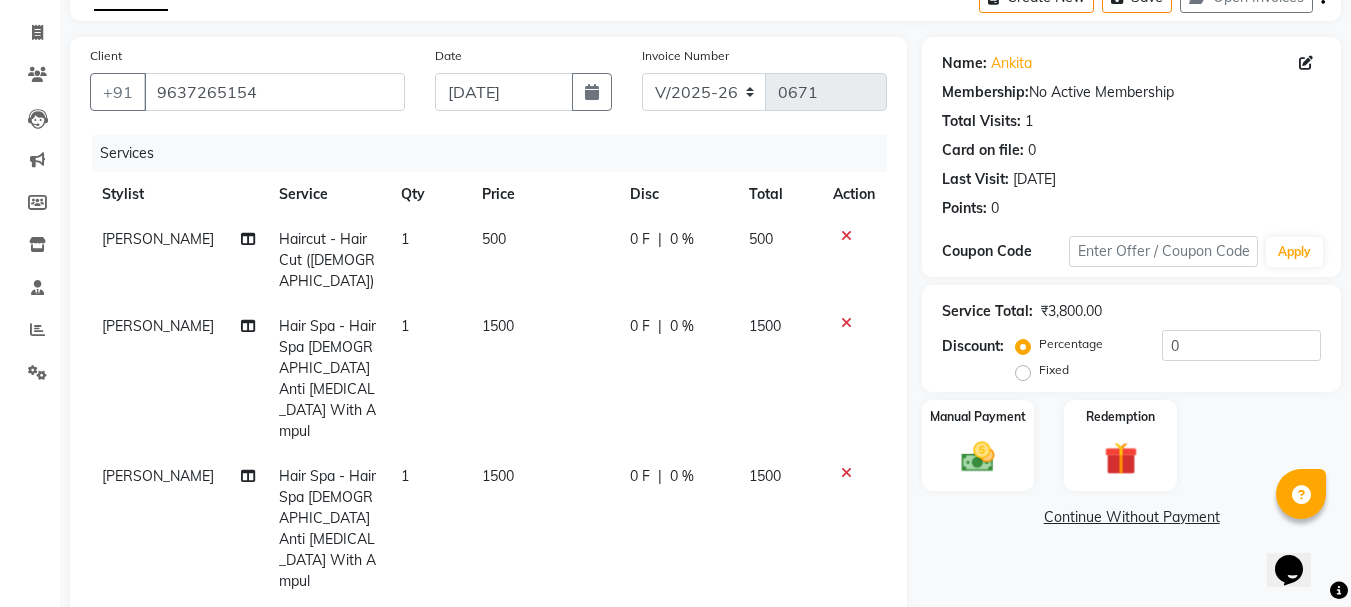 click 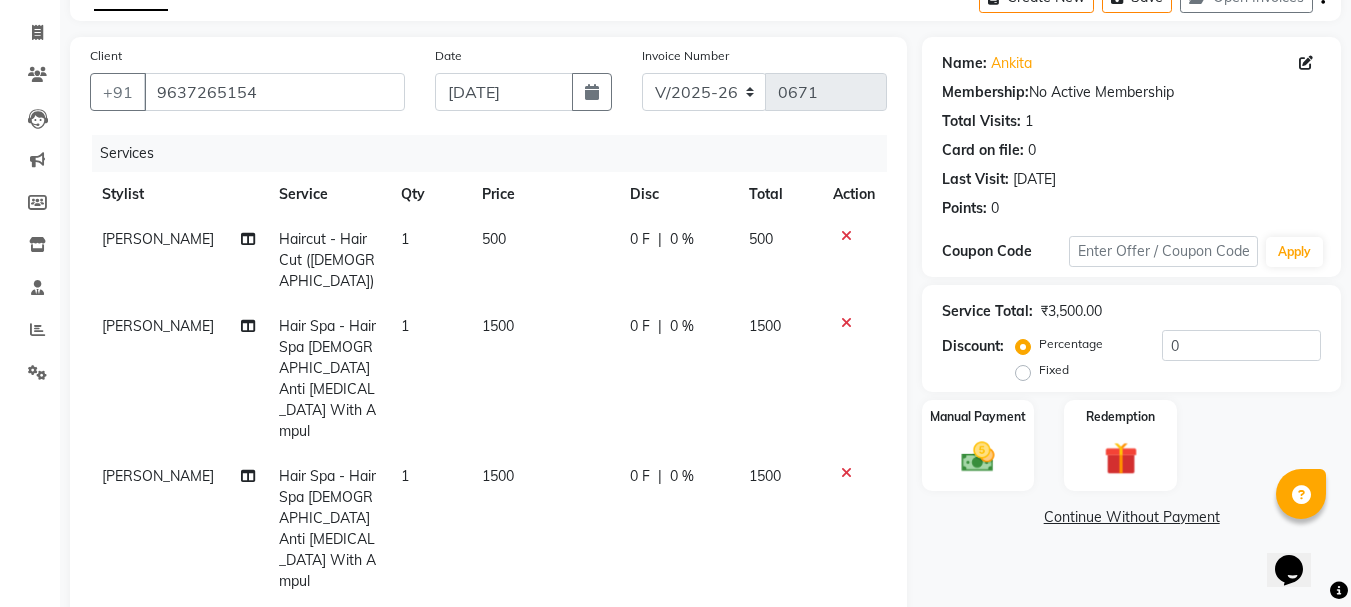 scroll, scrollTop: 389, scrollLeft: 0, axis: vertical 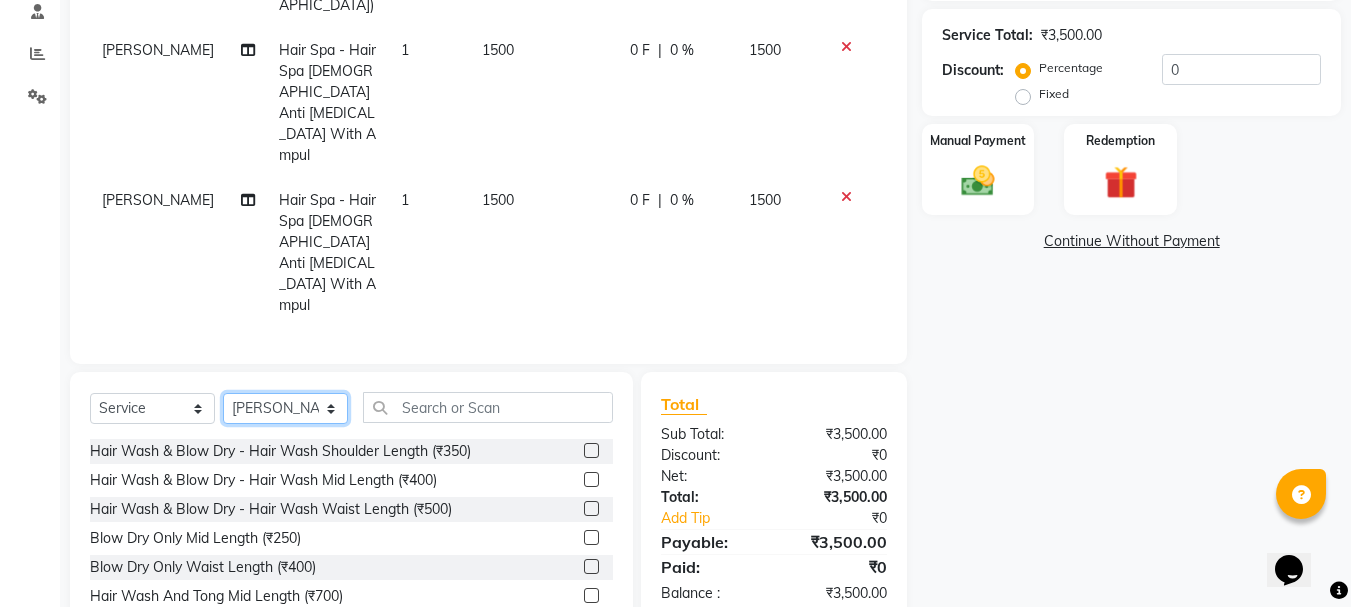 click on "Select Stylist [PERSON_NAME] [PERSON_NAME] Rani Salon" 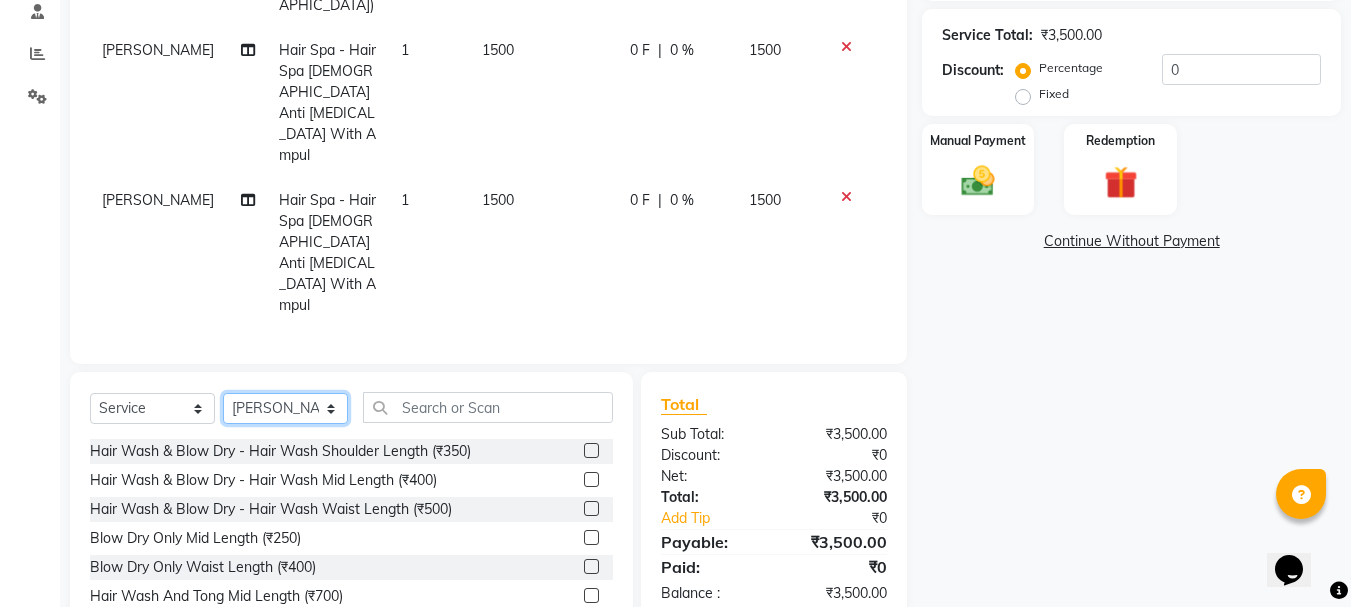select on "36631" 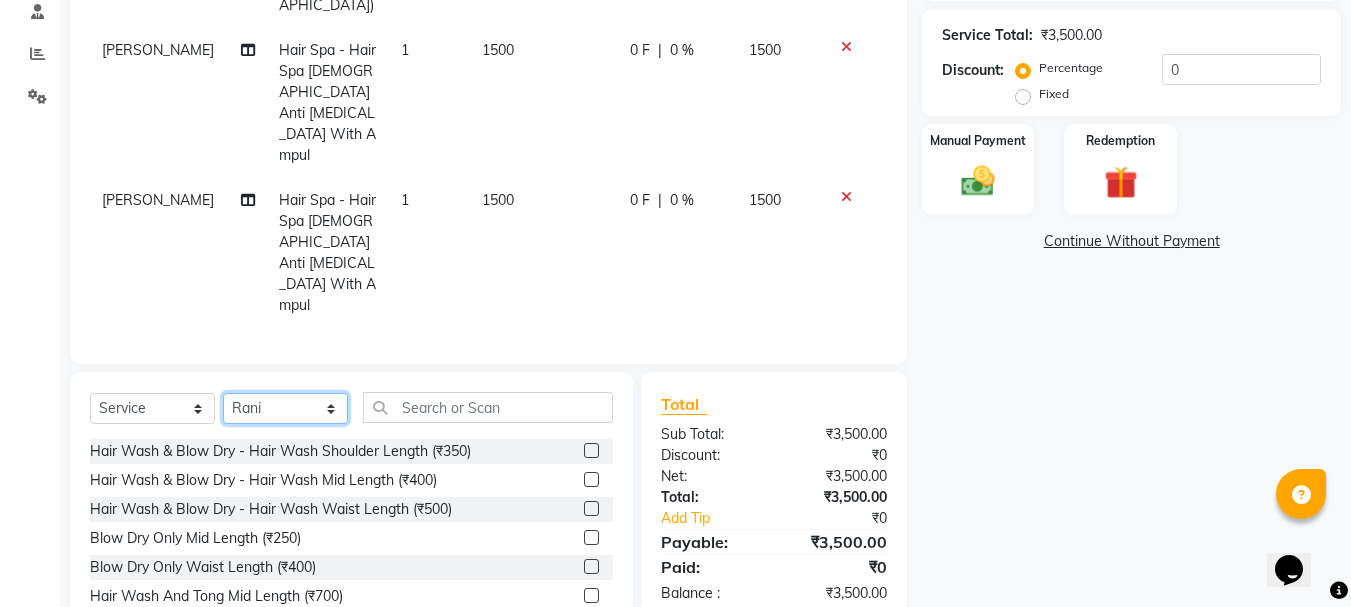 click on "Select Stylist [PERSON_NAME] [PERSON_NAME] Rani Salon" 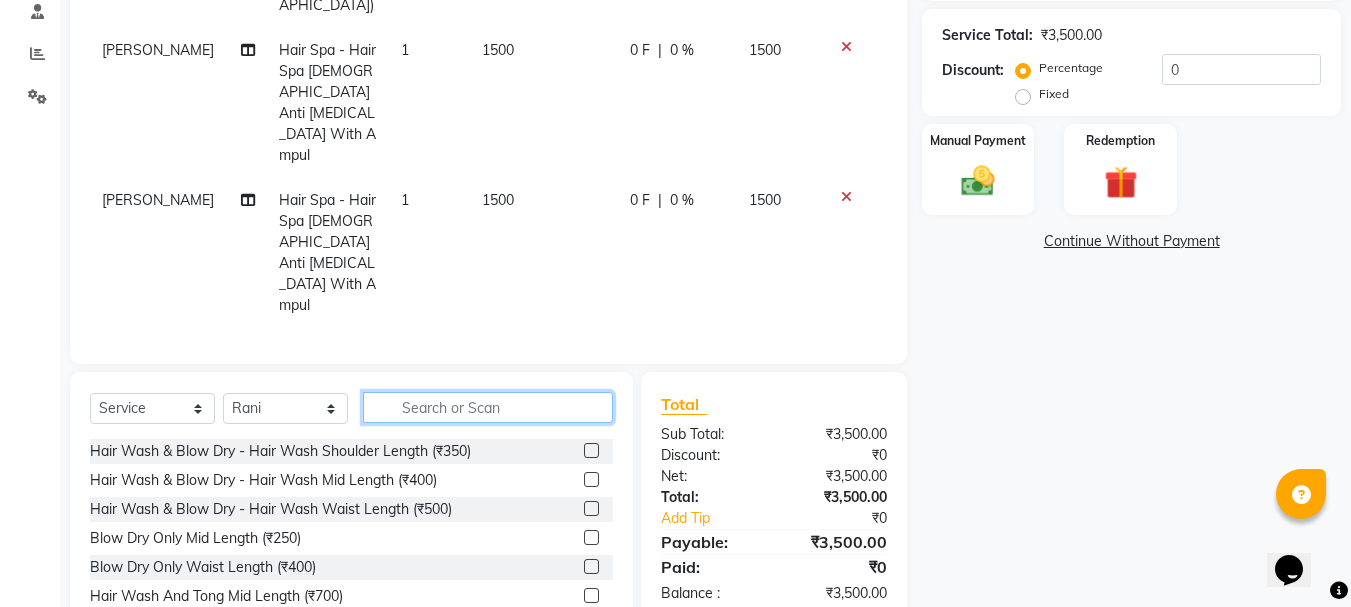 click 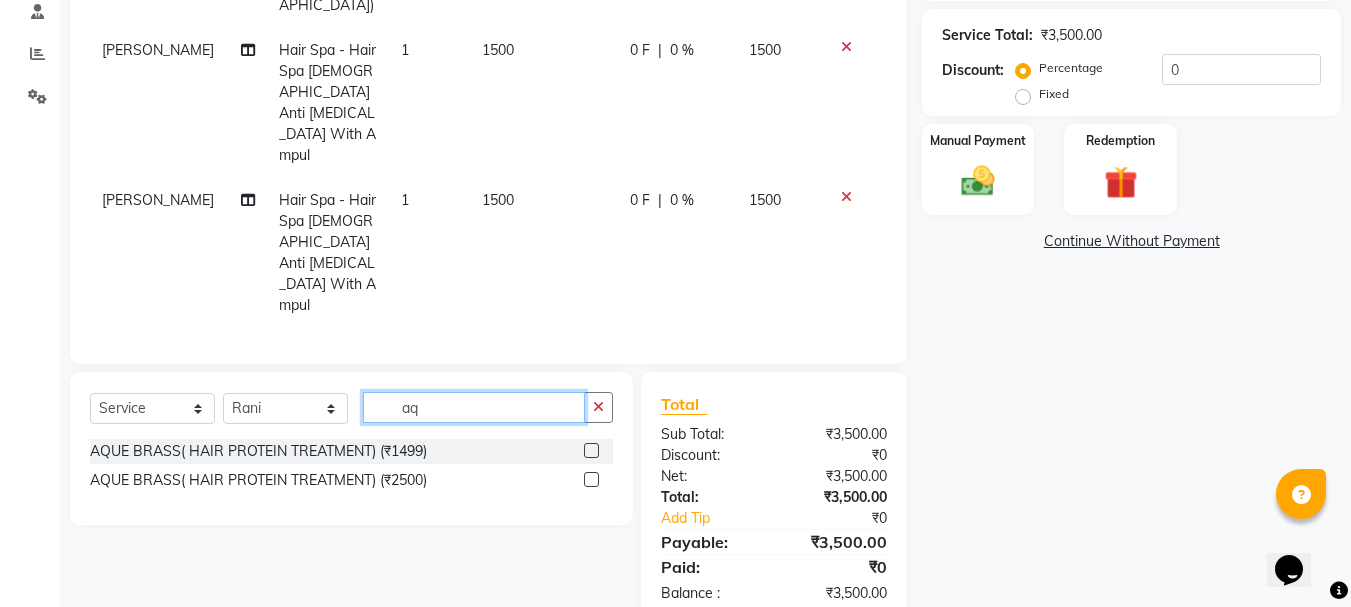 scroll, scrollTop: 346, scrollLeft: 0, axis: vertical 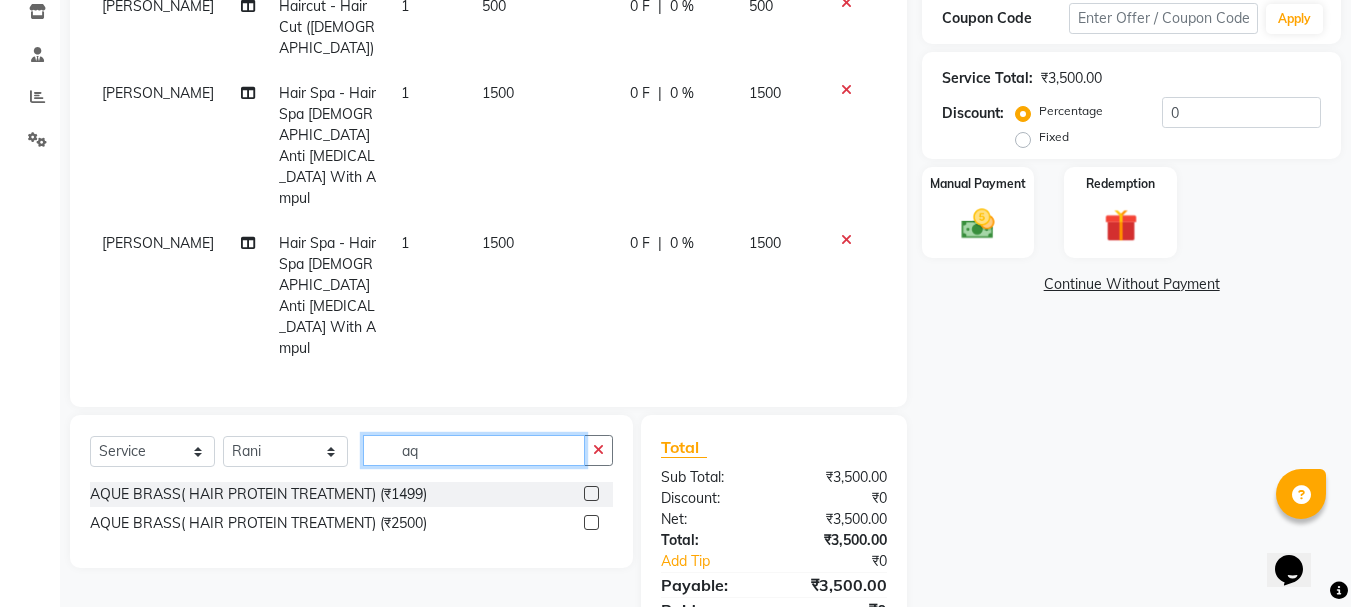 type on "aq" 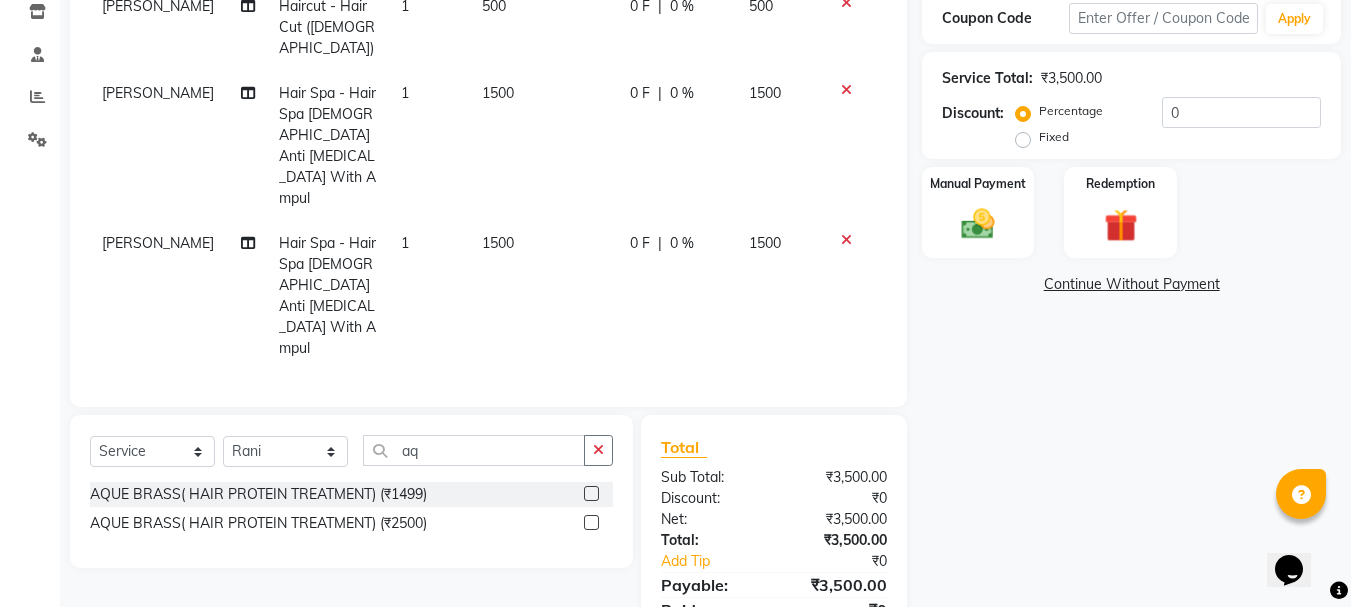 click 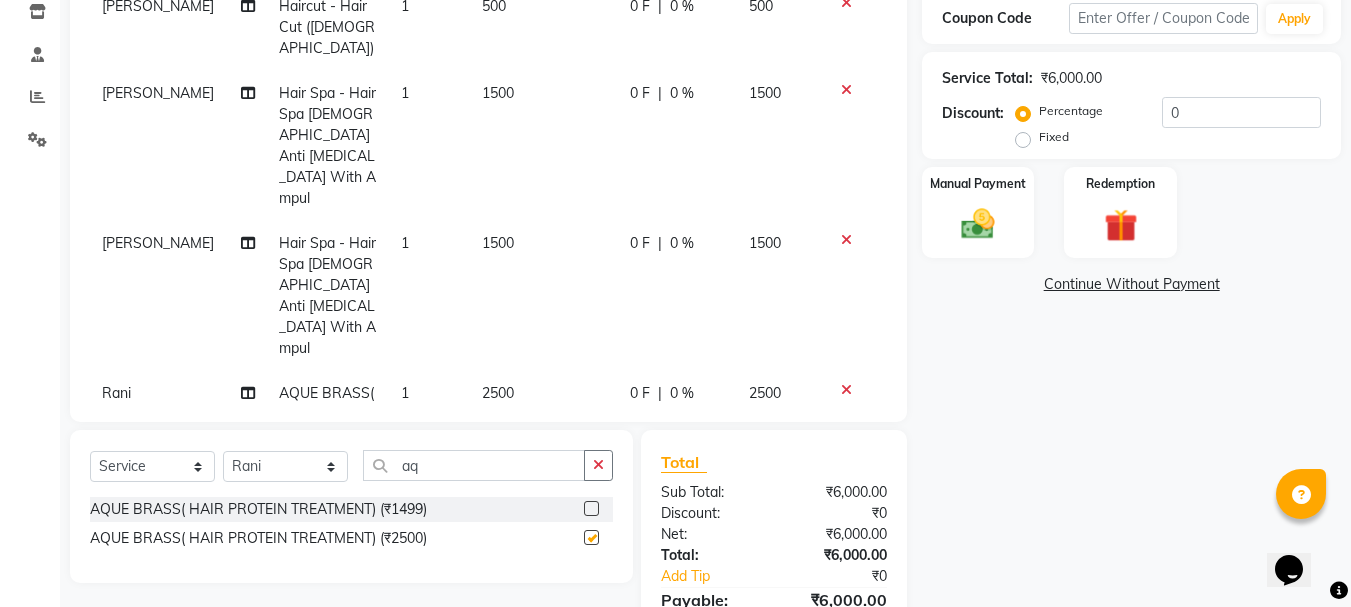 checkbox on "false" 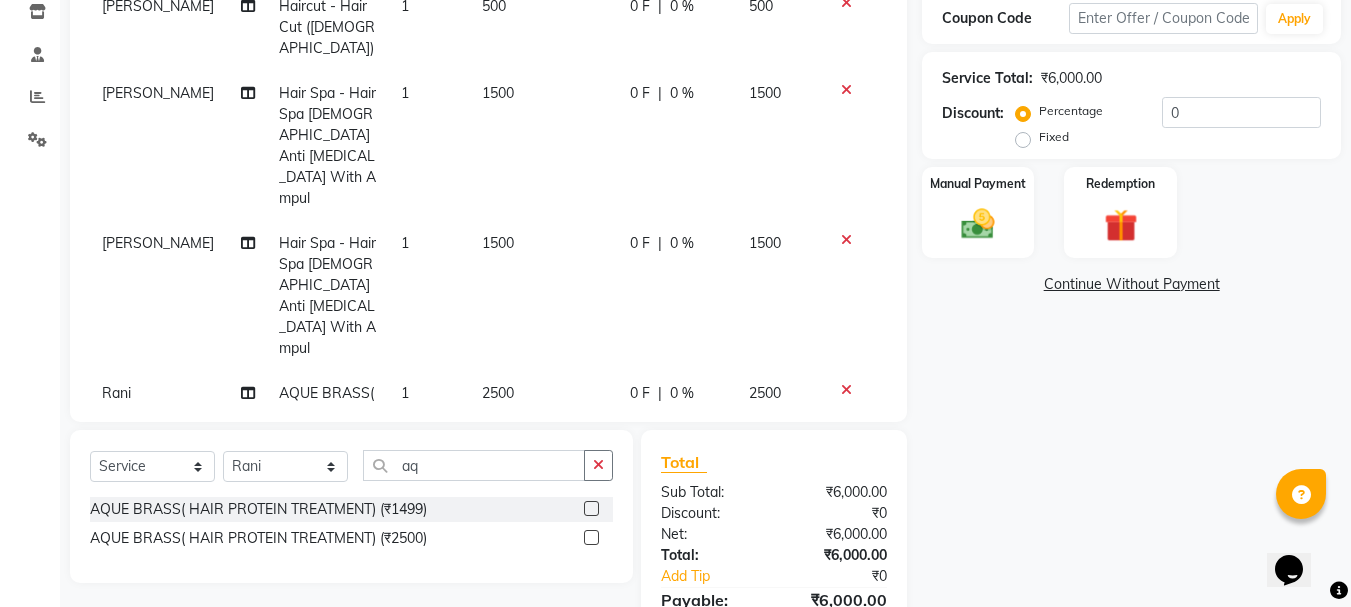 click on "0 F" 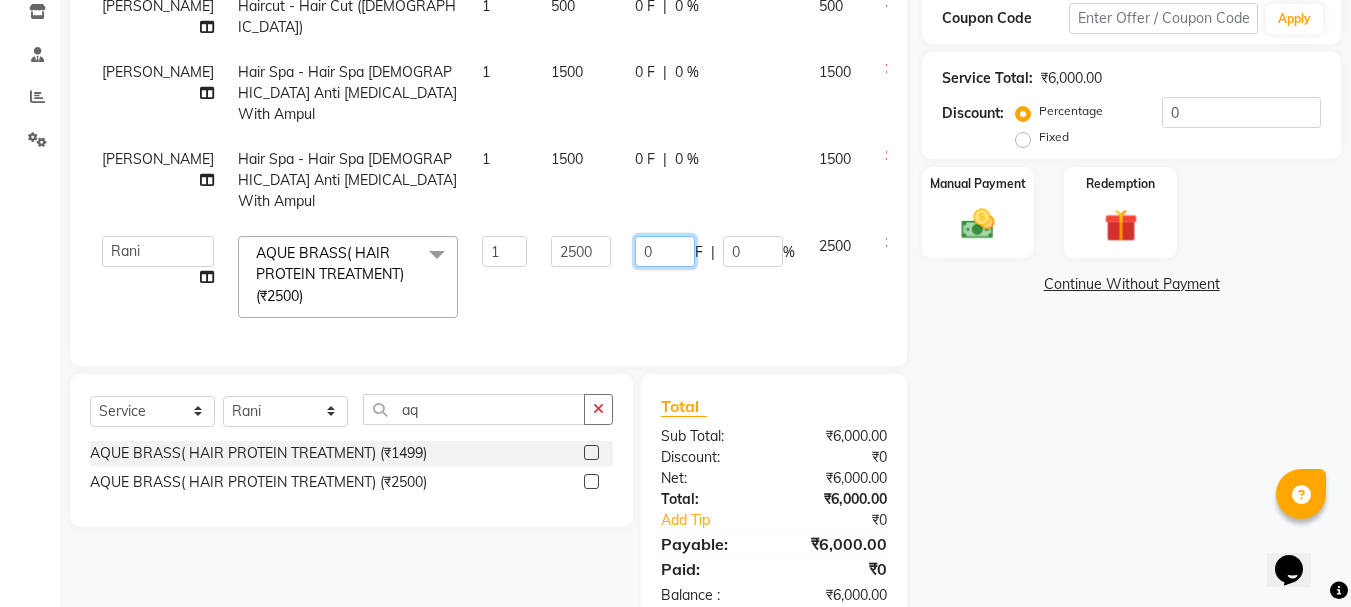 click on "0" 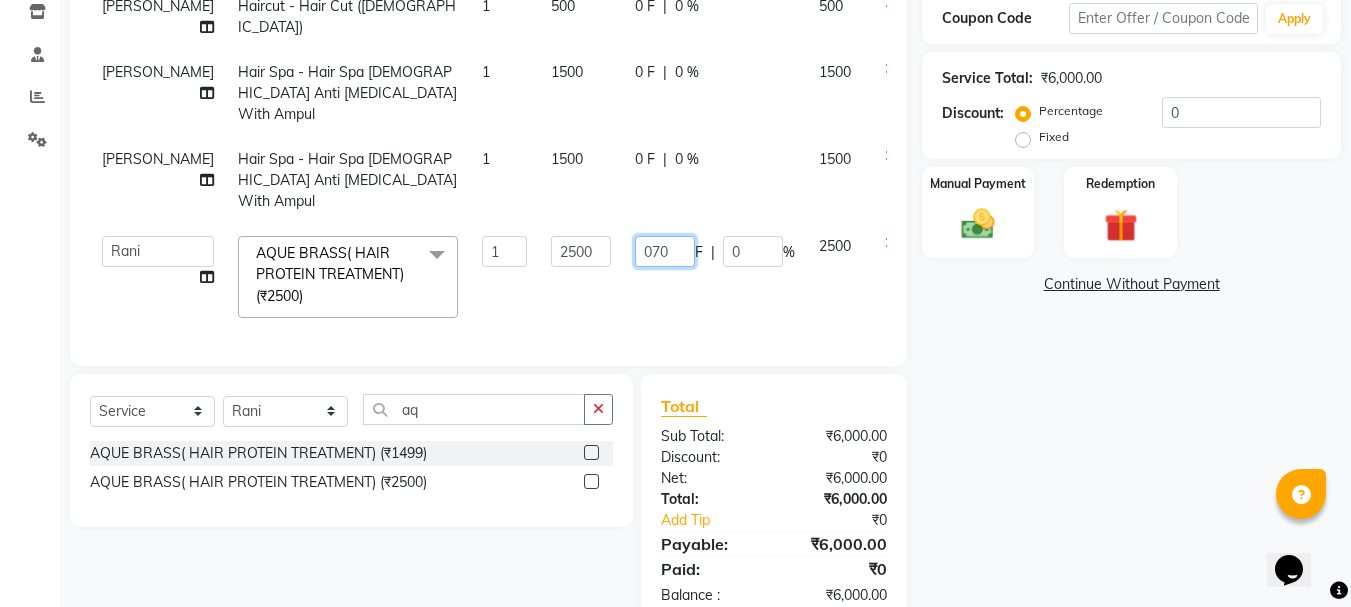 type on "0700" 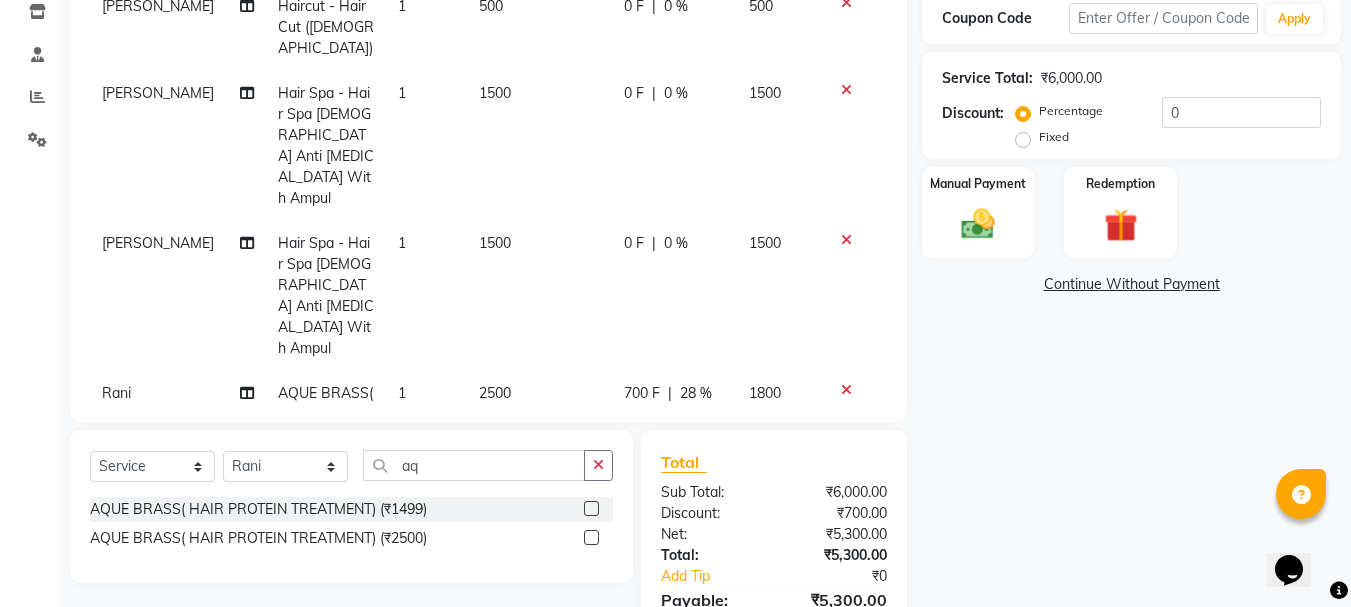 click on "[PERSON_NAME] Haircut - Hair Cut  ([DEMOGRAPHIC_DATA]) 1 500 0 F | 0 % 500 [PERSON_NAME] Hair Spa - Hair Spa  [DEMOGRAPHIC_DATA] Anti [MEDICAL_DATA] With Ampul 1 1500 0 F | 0 % 1500 [PERSON_NAME] Hair Spa - Hair Spa  [DEMOGRAPHIC_DATA] Anti [MEDICAL_DATA] With Ampul 1 1500 0 F | 0 % 1500 Rani AQUE BRASS( HAIR PROTEIN TREATMENT) (₹2500) 1 2500 700 F | 28 % 1800" 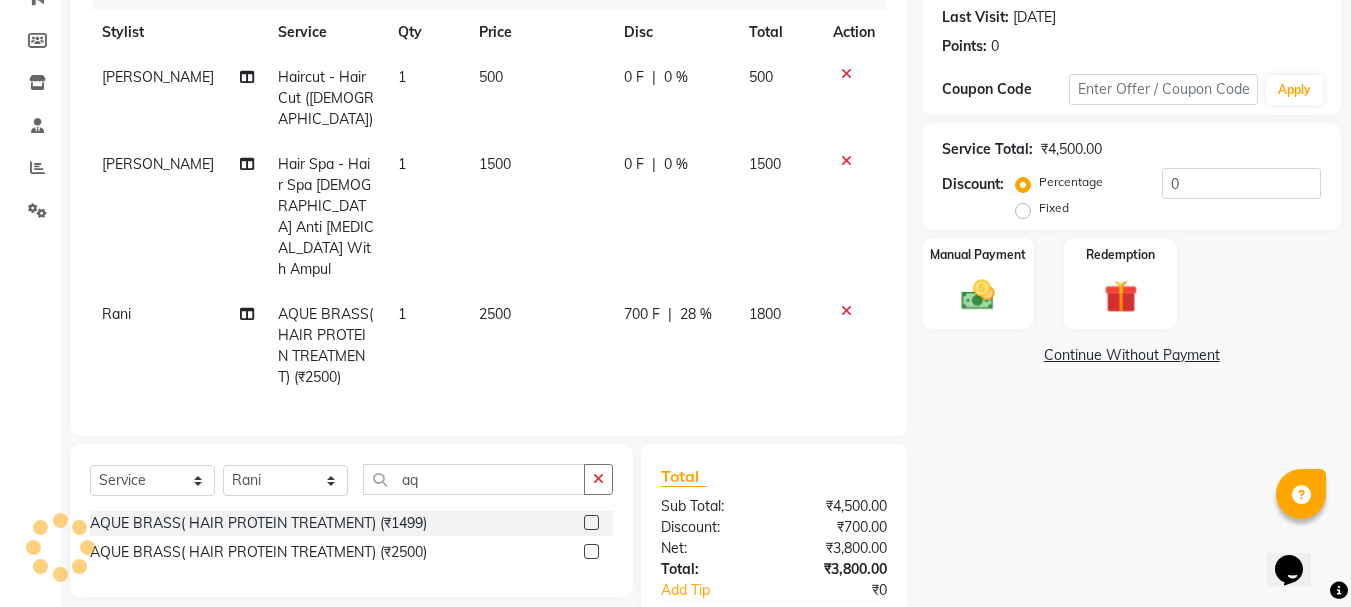 scroll, scrollTop: 278, scrollLeft: 0, axis: vertical 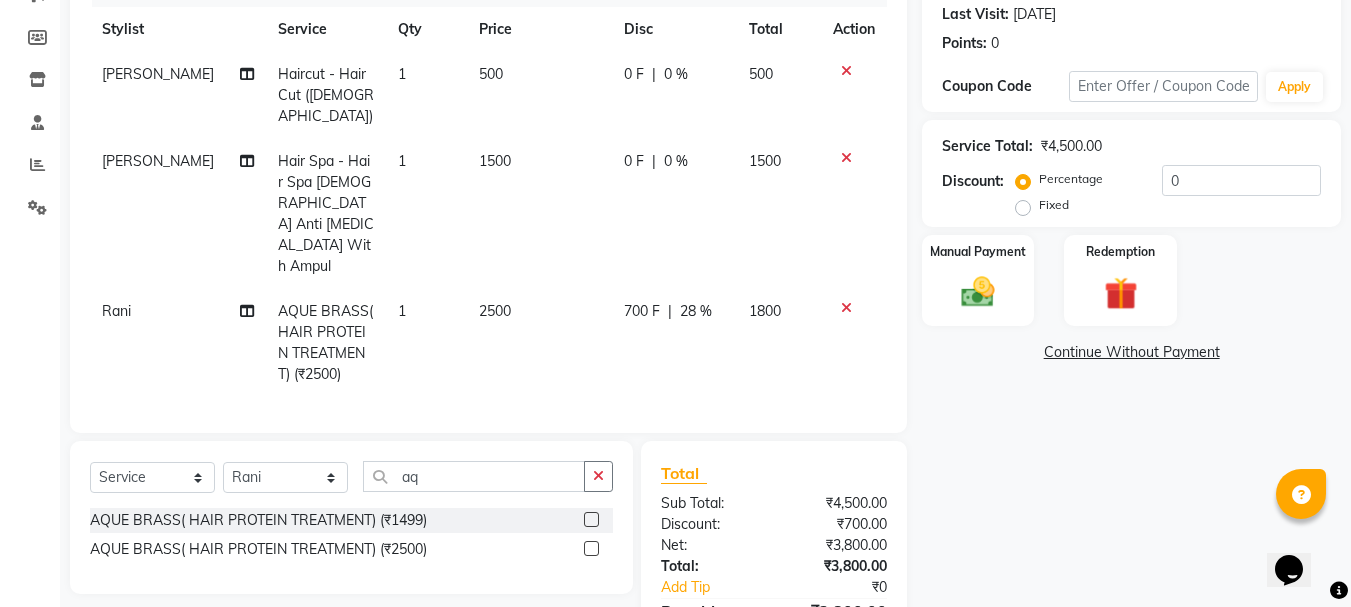 click on "0 F | 0 %" 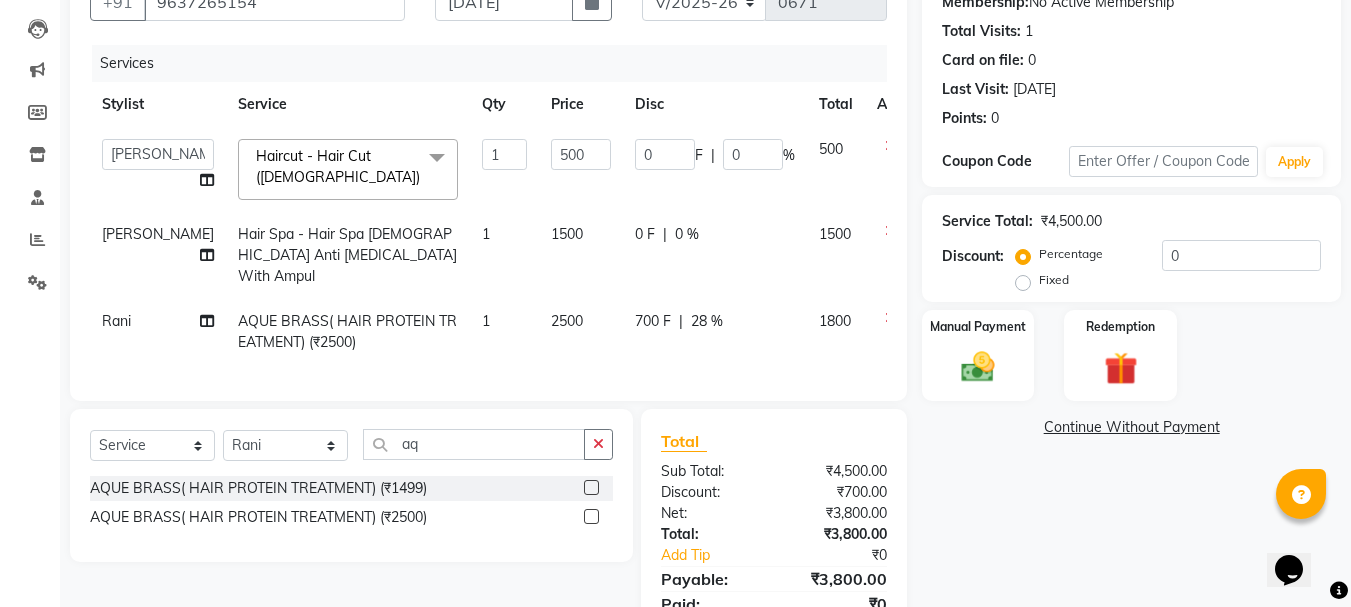 scroll, scrollTop: 151, scrollLeft: 0, axis: vertical 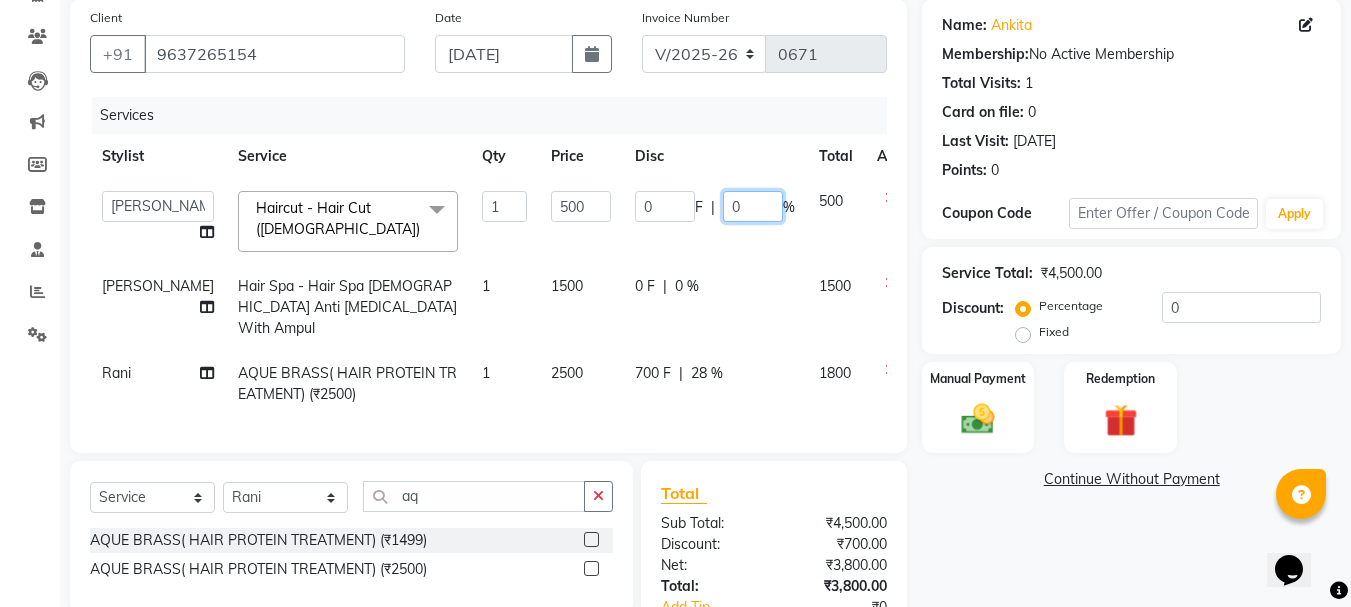 click on "0" 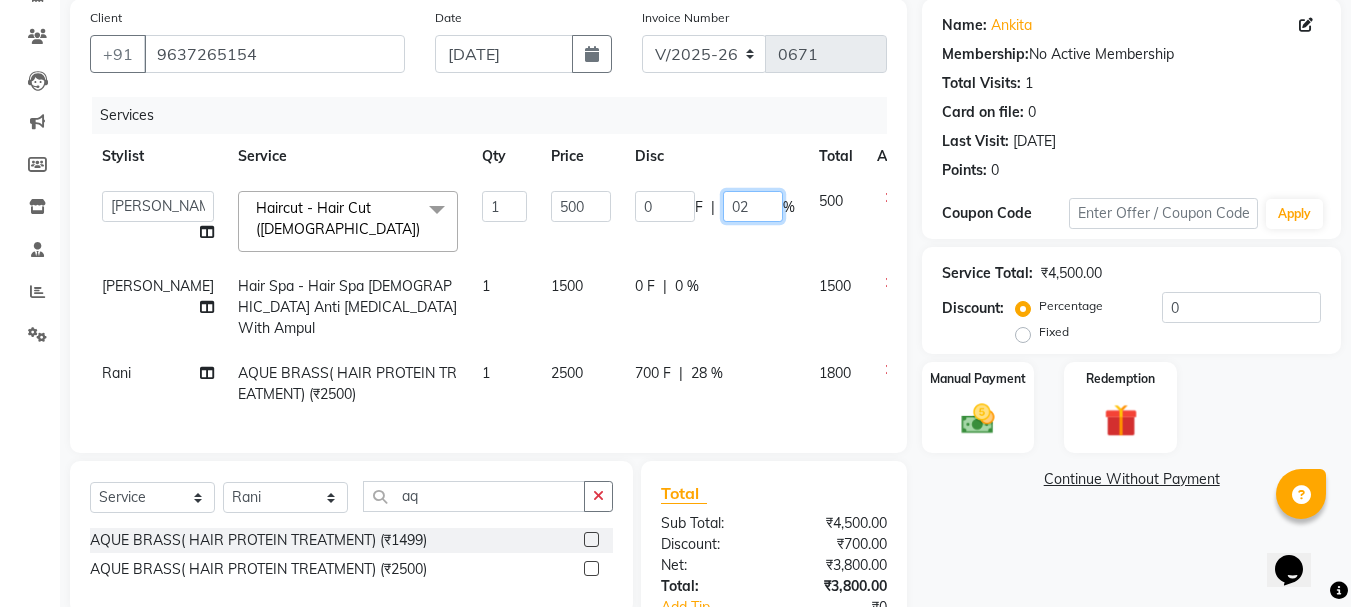 type on "020" 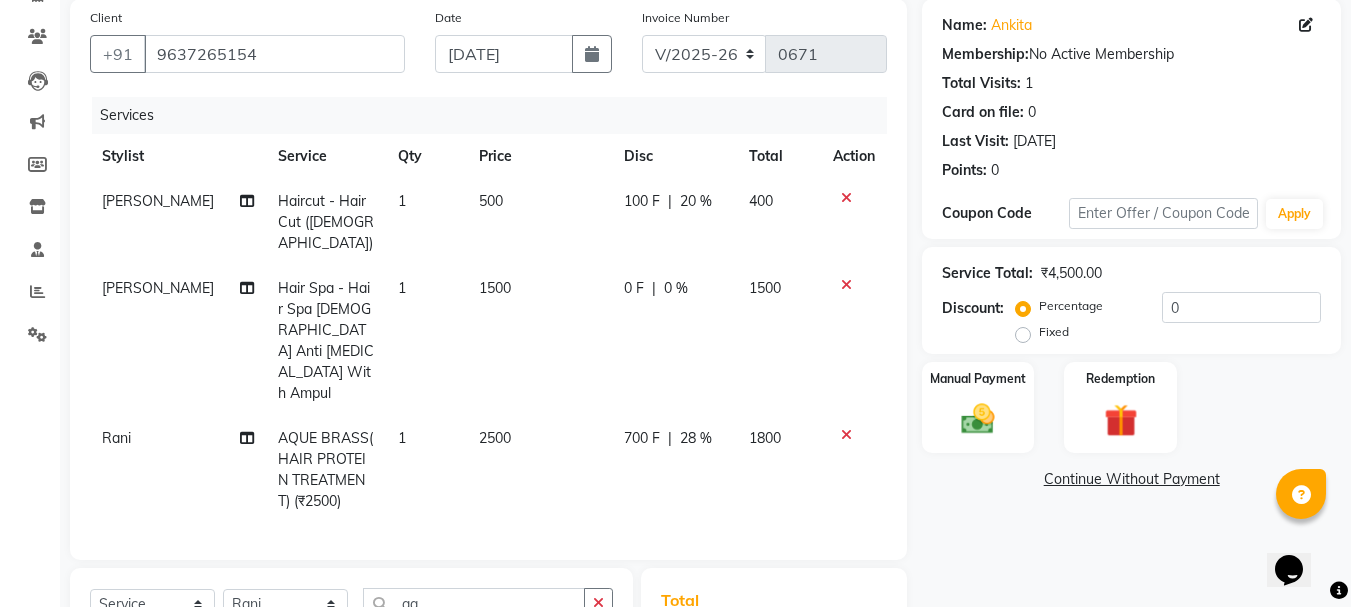 click on "0 F | 0 %" 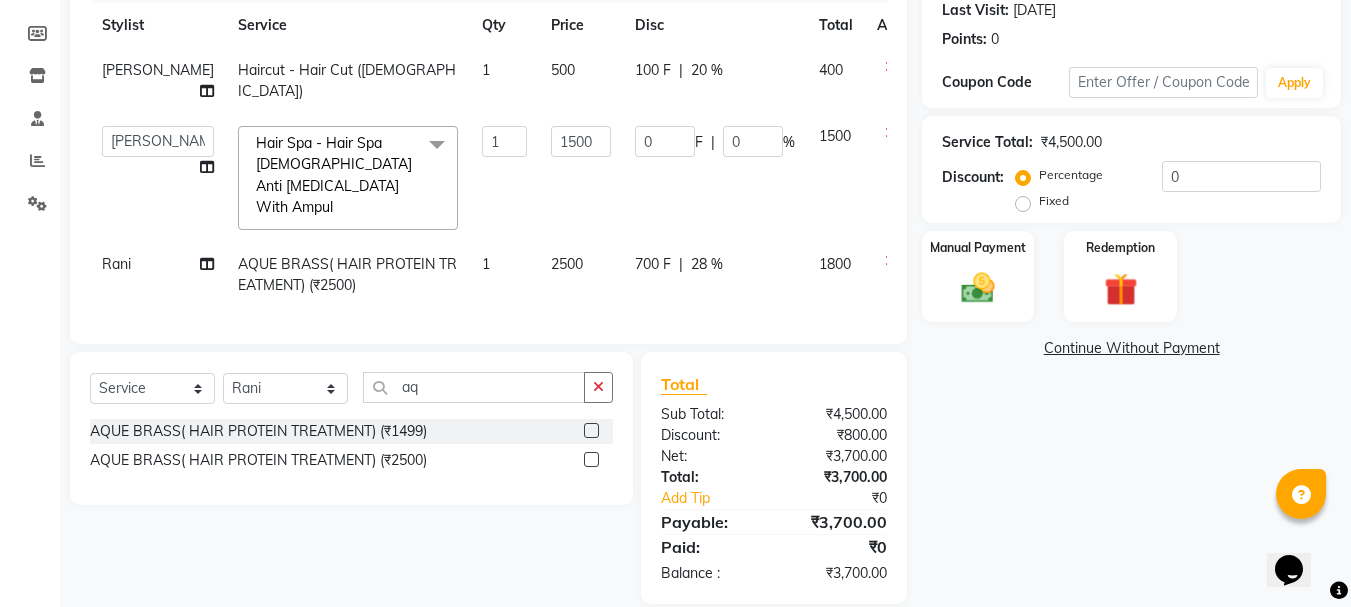 scroll, scrollTop: 302, scrollLeft: 0, axis: vertical 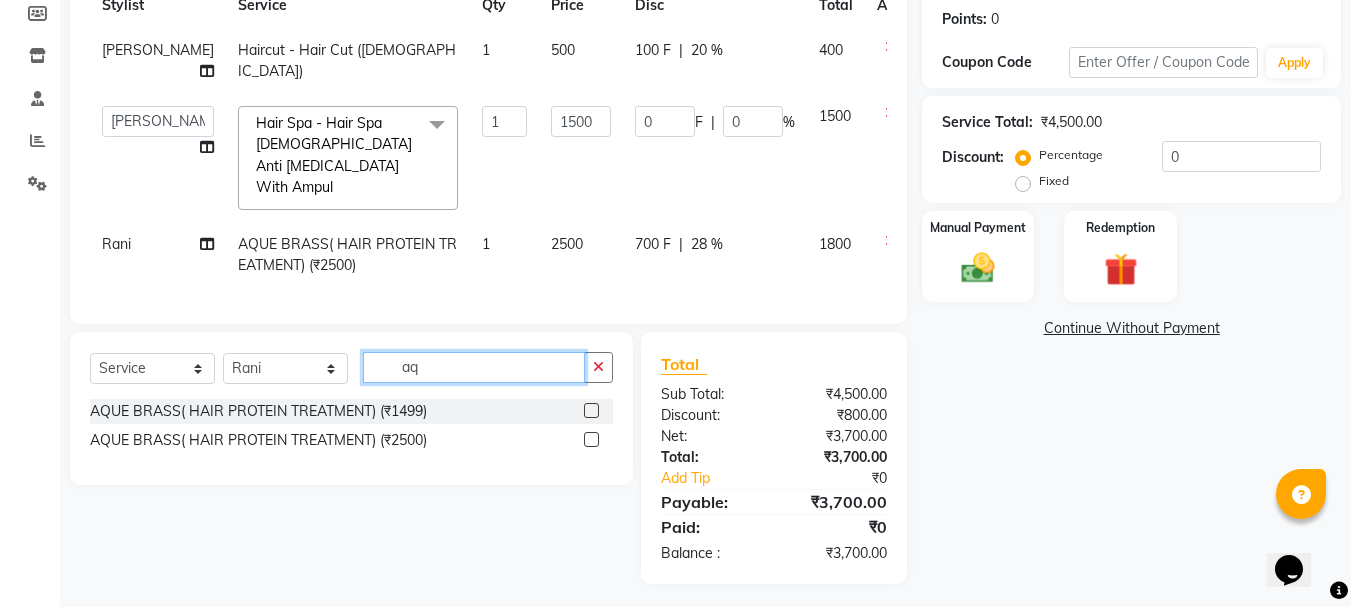 click on "aq" 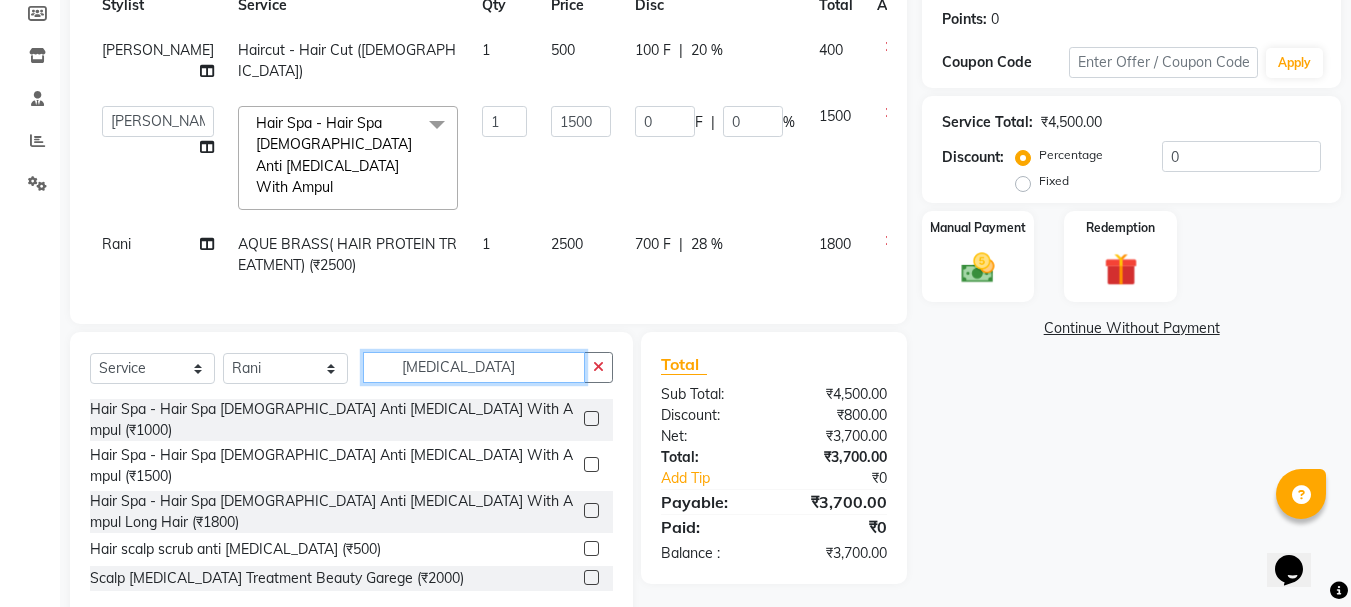 type on "[MEDICAL_DATA]" 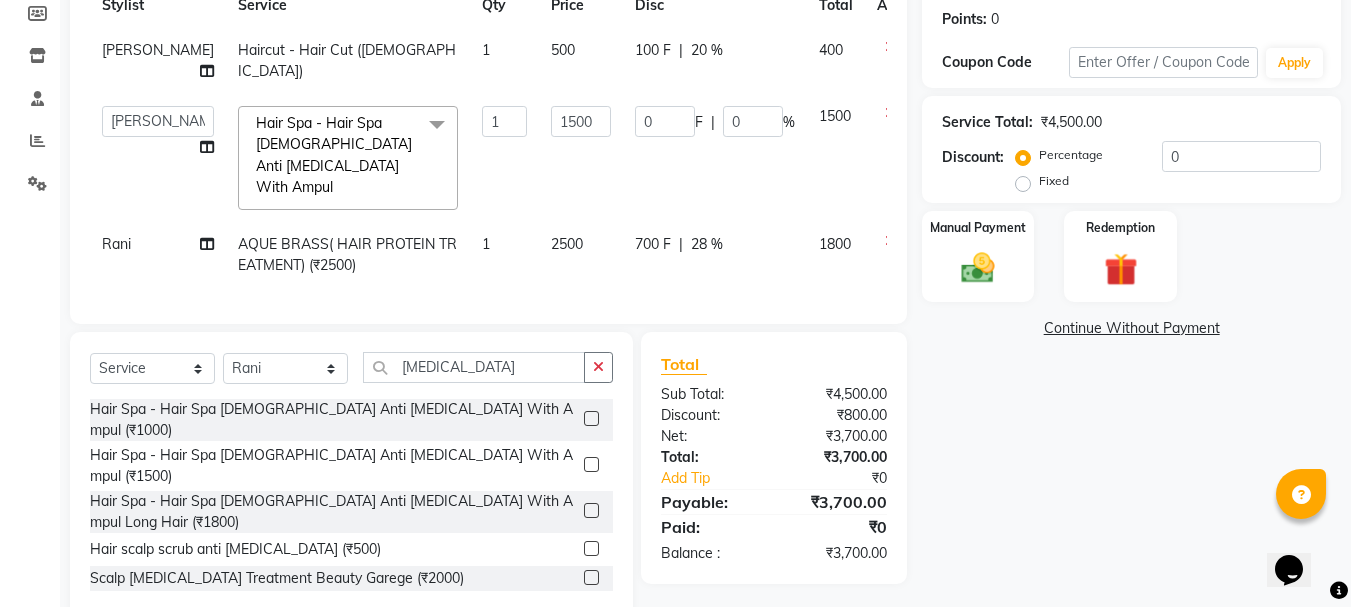 click 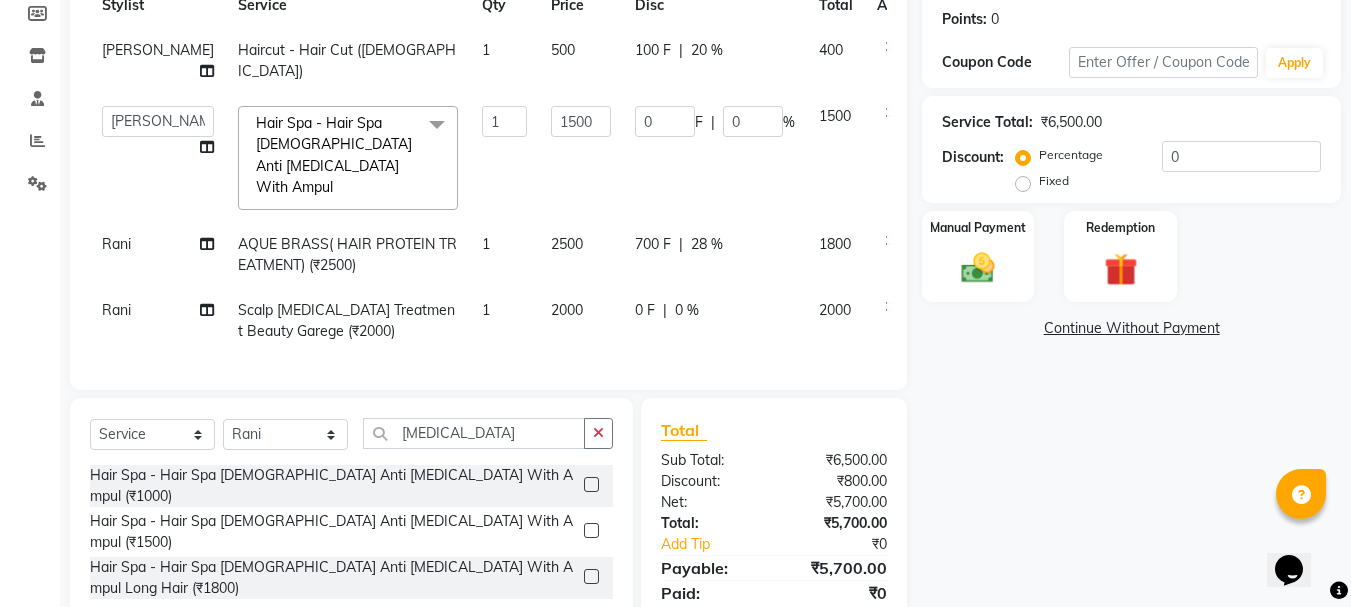 checkbox on "false" 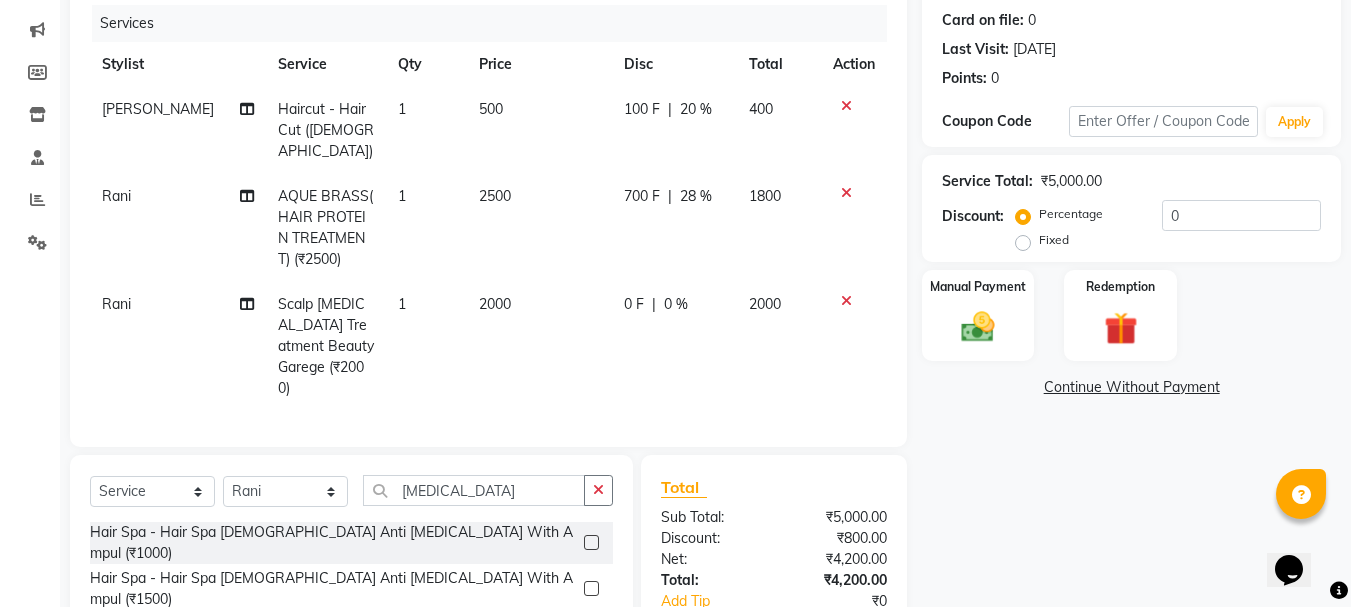 scroll, scrollTop: 209, scrollLeft: 0, axis: vertical 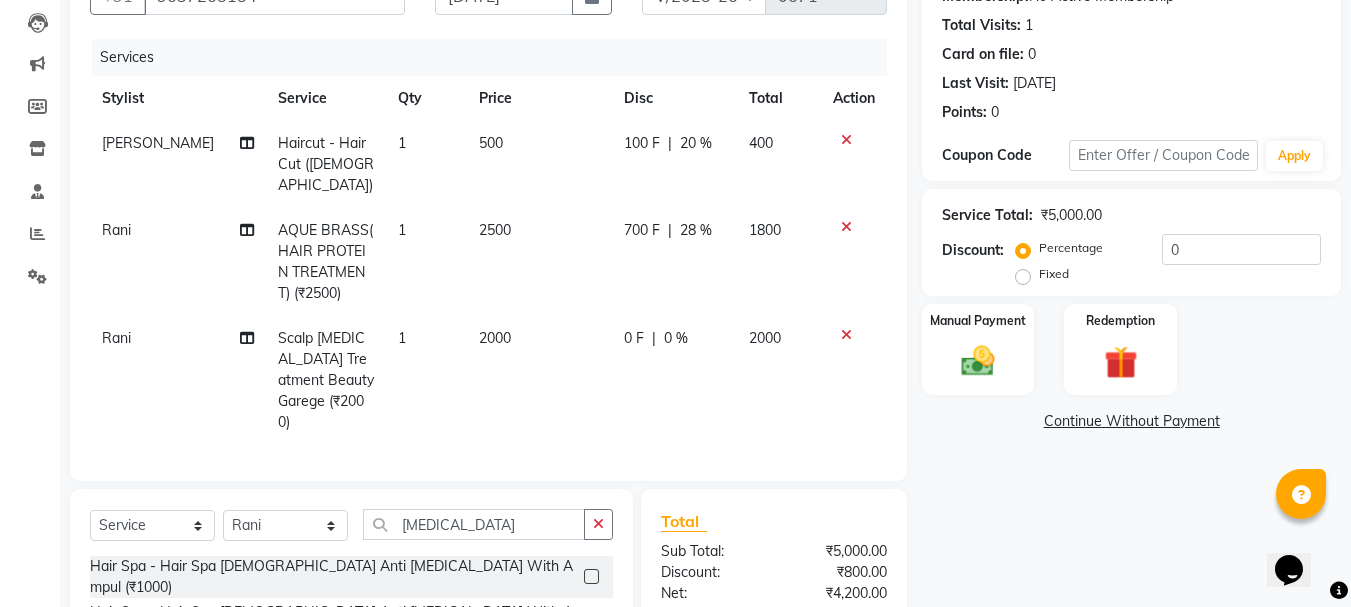 click on "0 %" 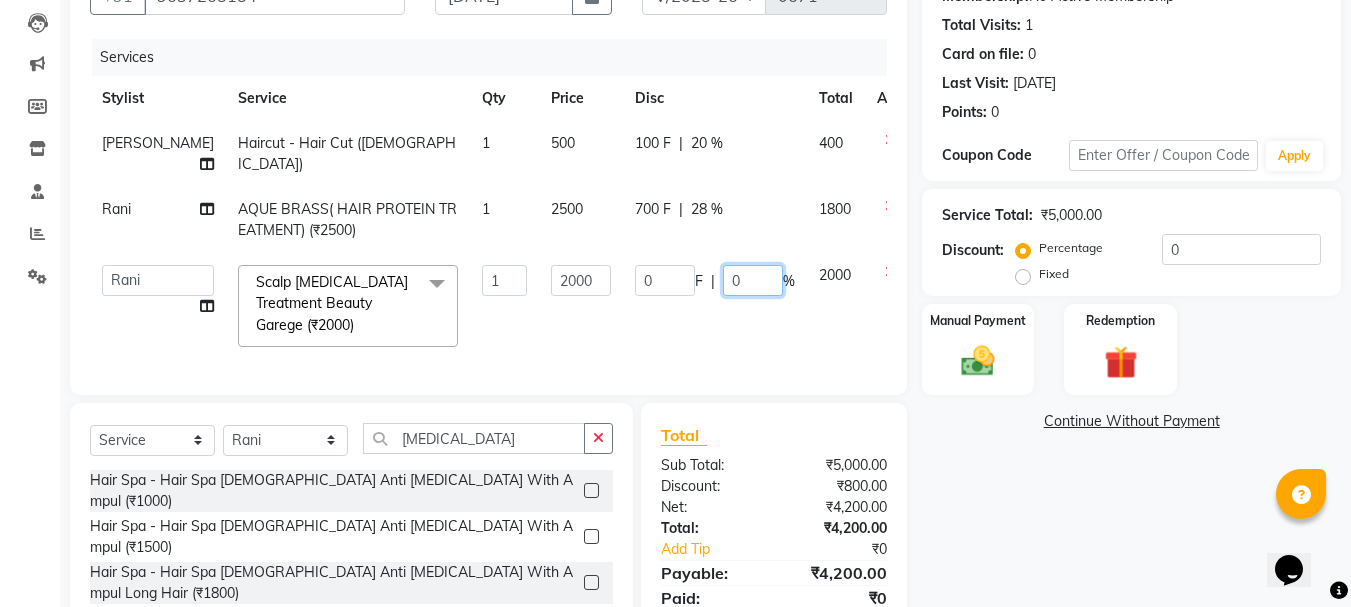 click on "0" 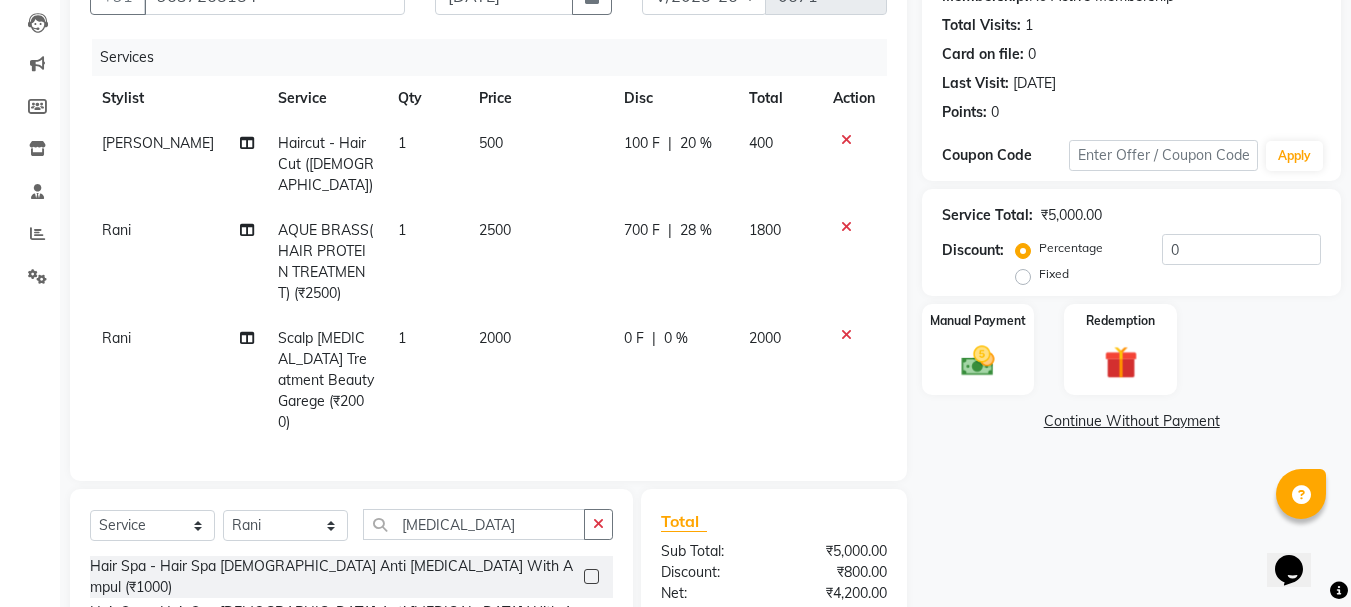 click on "0 F | 0 %" 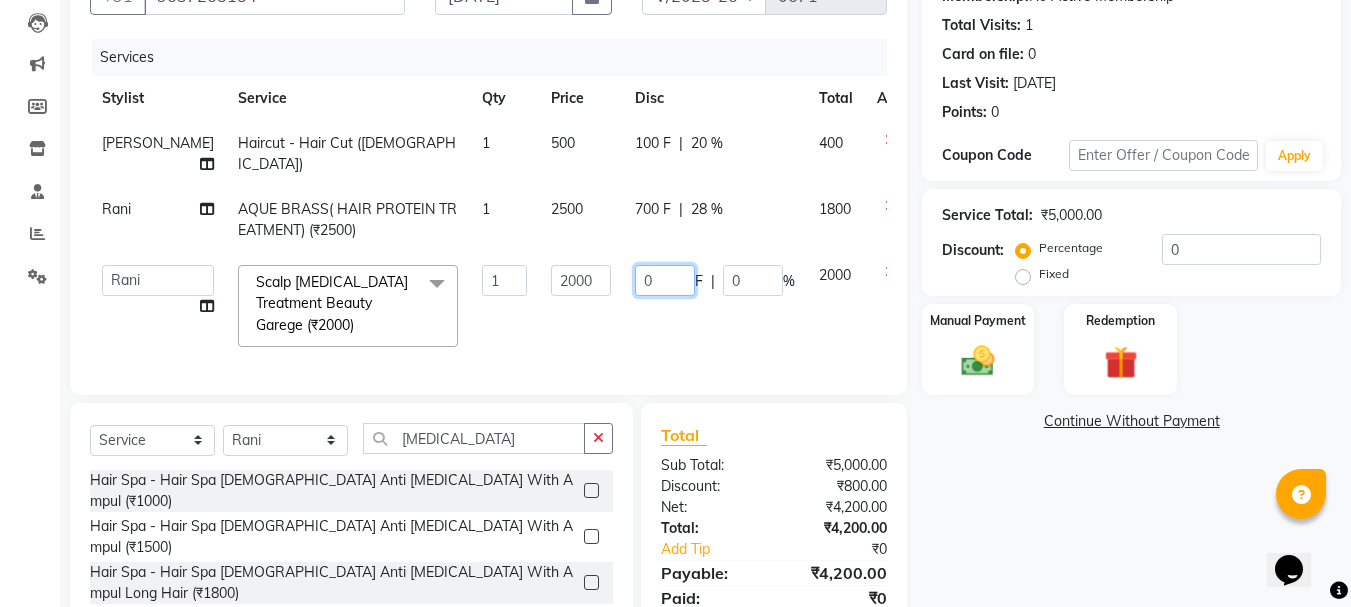 click on "0" 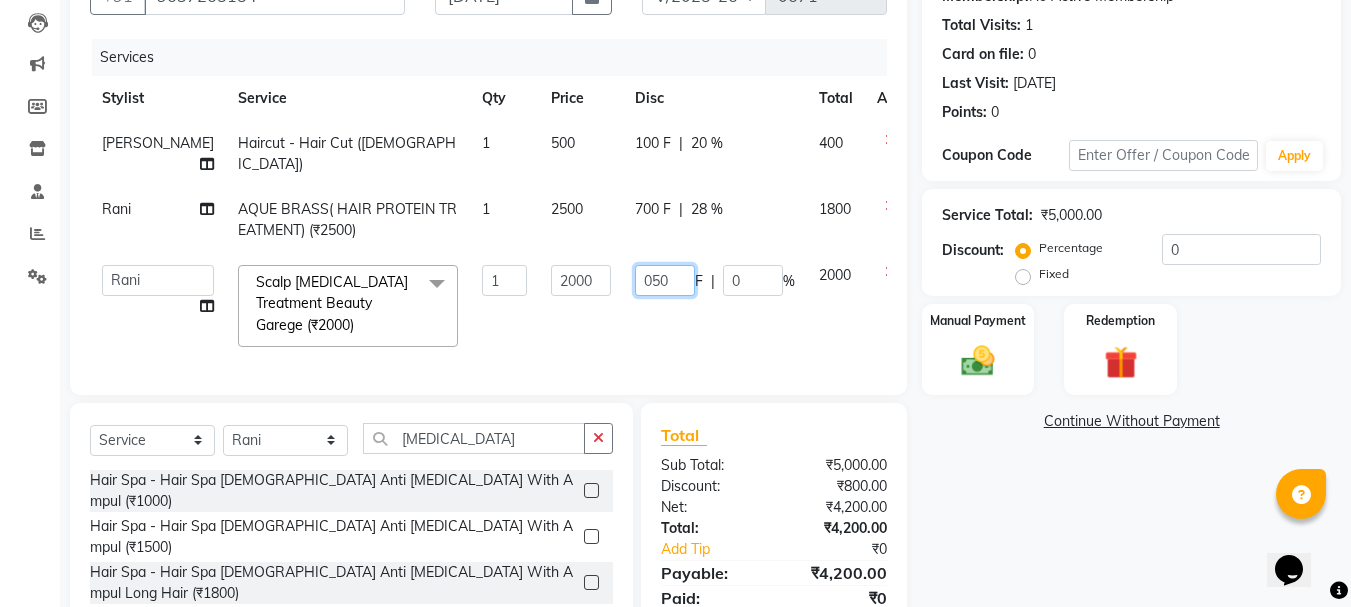 type on "0500" 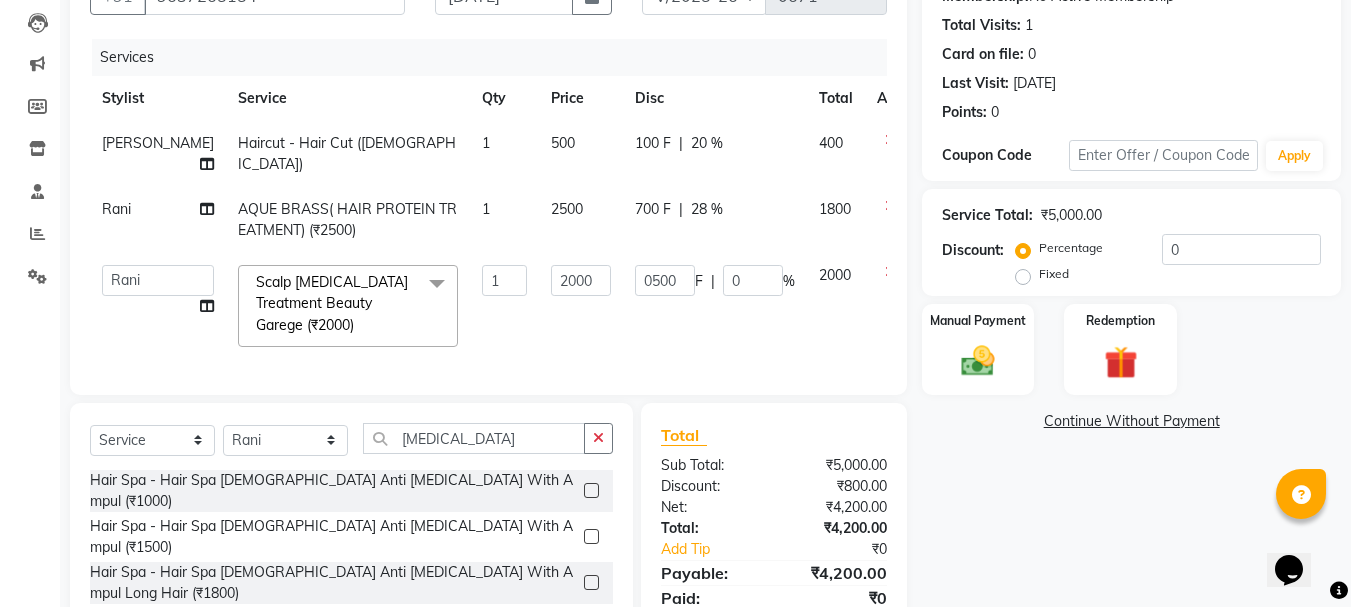 click on "0500 F | 0 %" 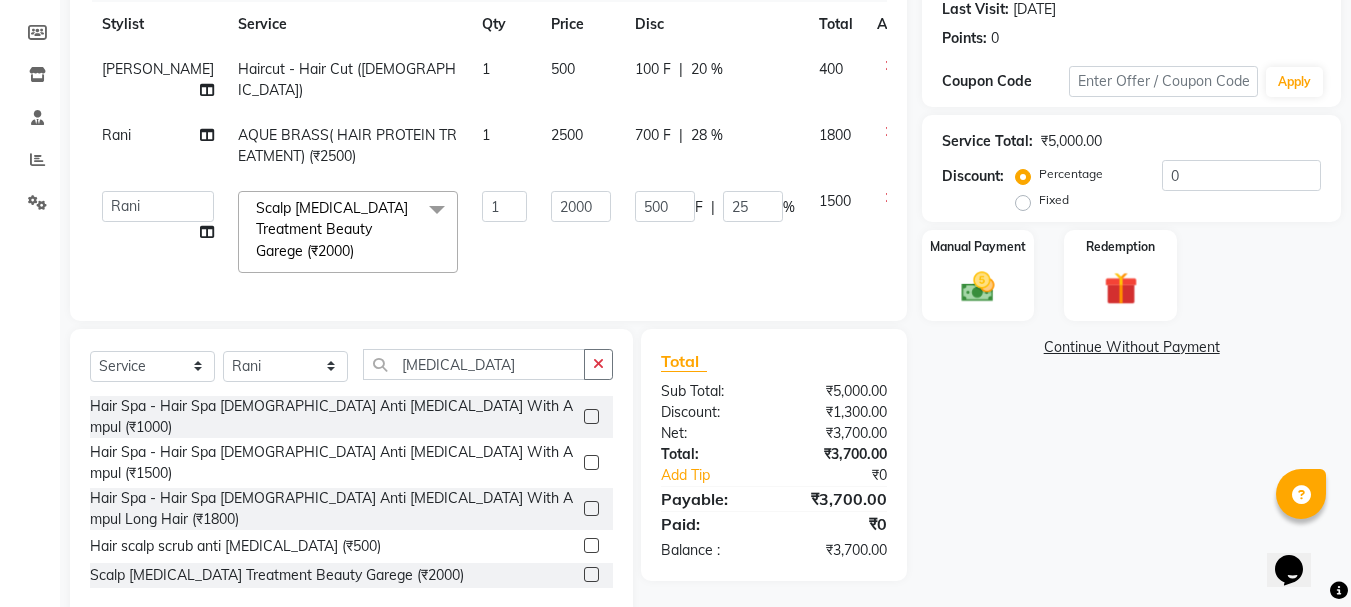 scroll, scrollTop: 302, scrollLeft: 0, axis: vertical 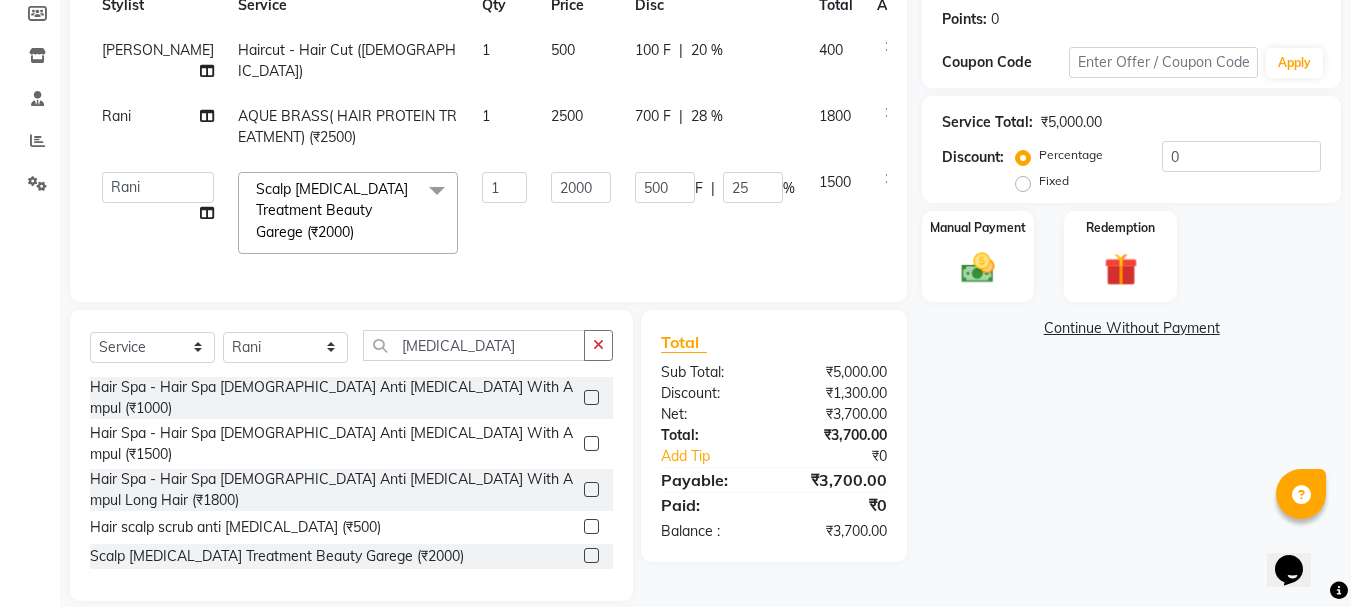 click on "₹0" 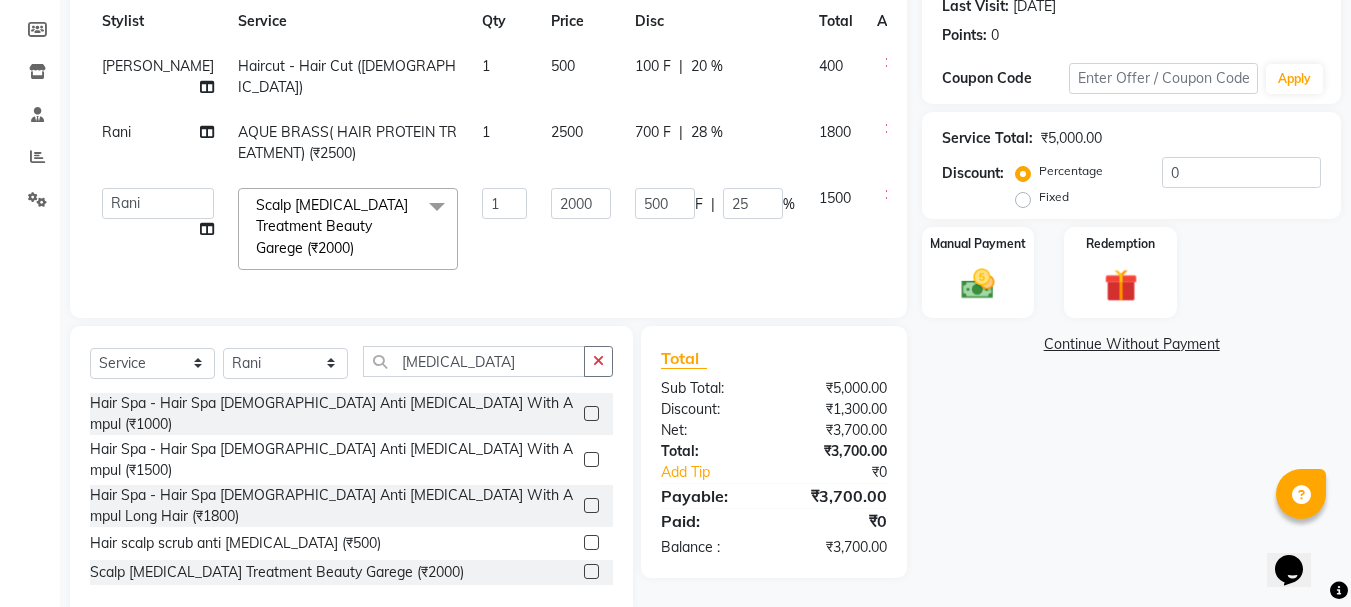 scroll, scrollTop: 302, scrollLeft: 0, axis: vertical 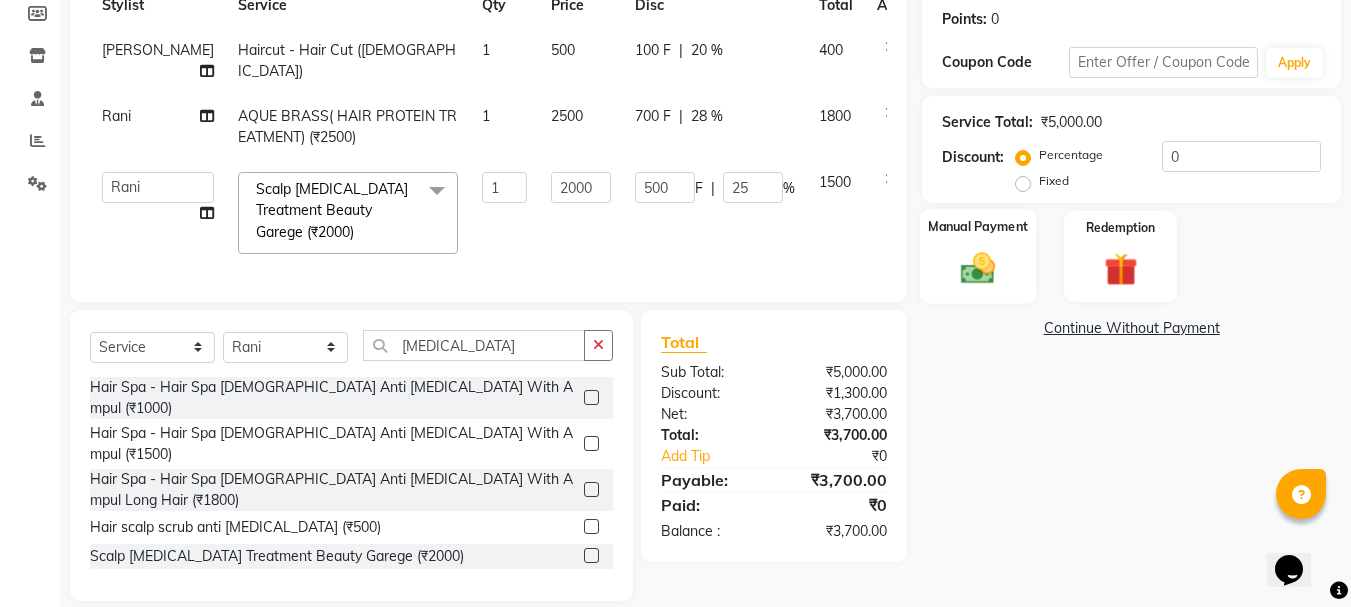 click 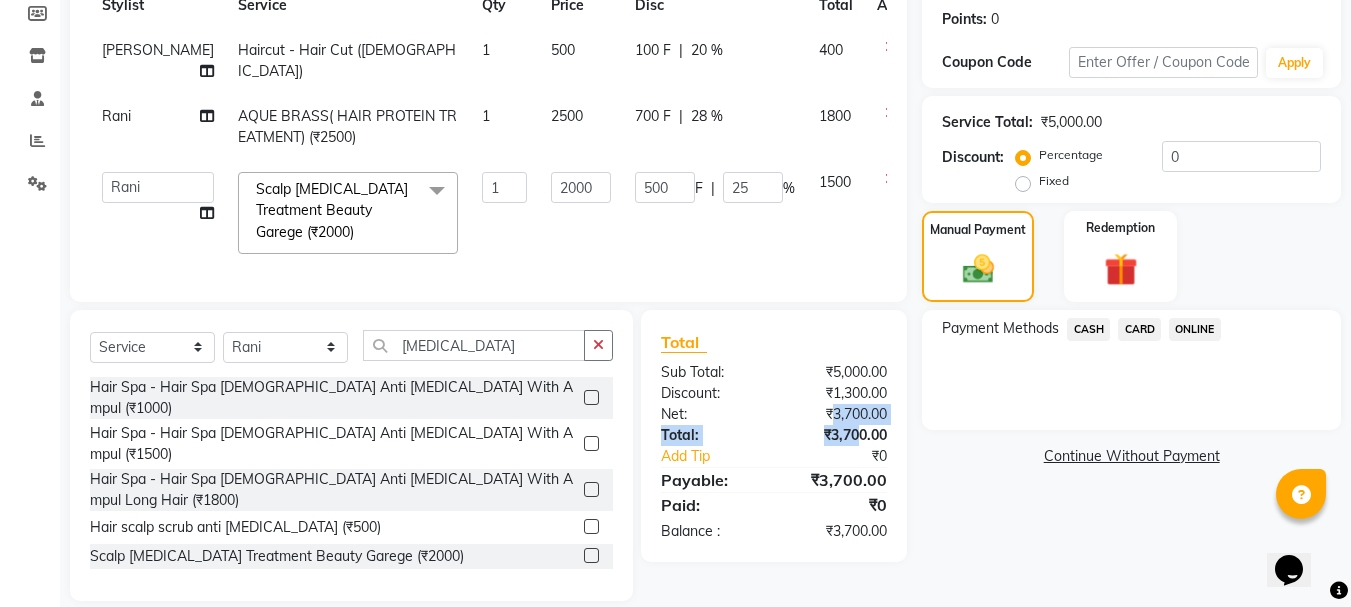 drag, startPoint x: 829, startPoint y: 435, endPoint x: 879, endPoint y: 456, distance: 54.230988 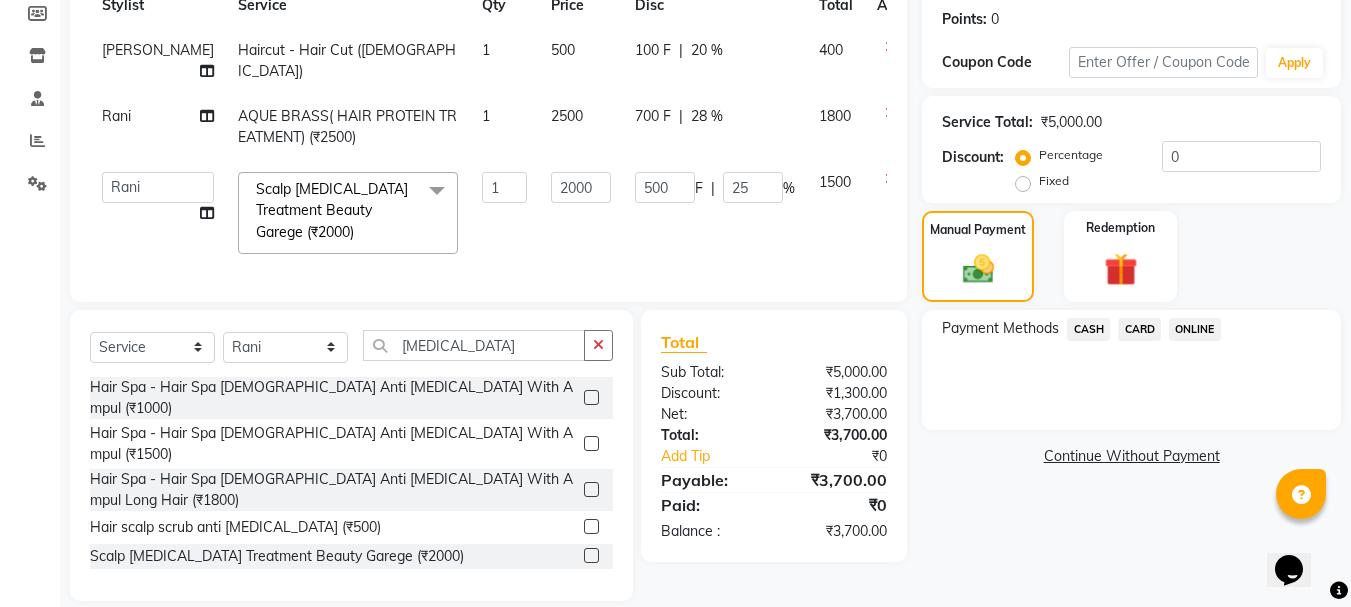 click on "Name: [PERSON_NAME]  Membership:  No Active Membership  Total Visits:  1 Card on file:  0 Last Visit:   [DATE] Points:   0  Coupon Code Apply Service Total:  ₹5,000.00  Discount:  Percentage   Fixed  0 Manual Payment Redemption Payment Methods  CASH   CARD   ONLINE   Continue Without Payment" 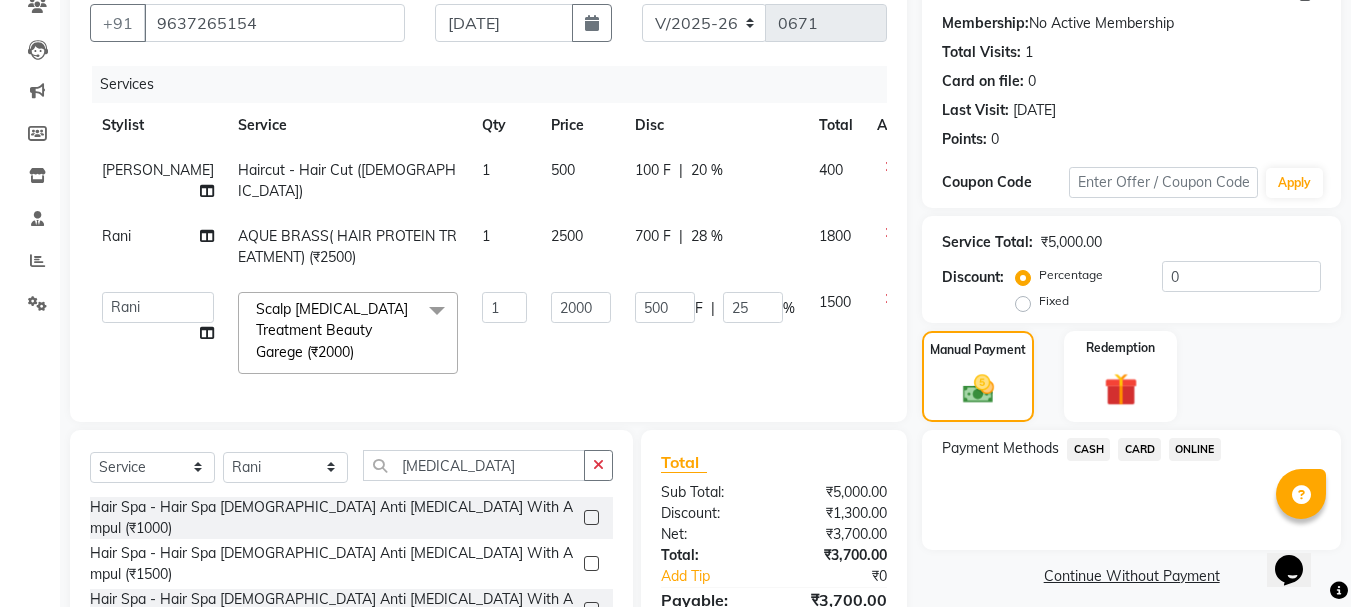 scroll, scrollTop: 302, scrollLeft: 0, axis: vertical 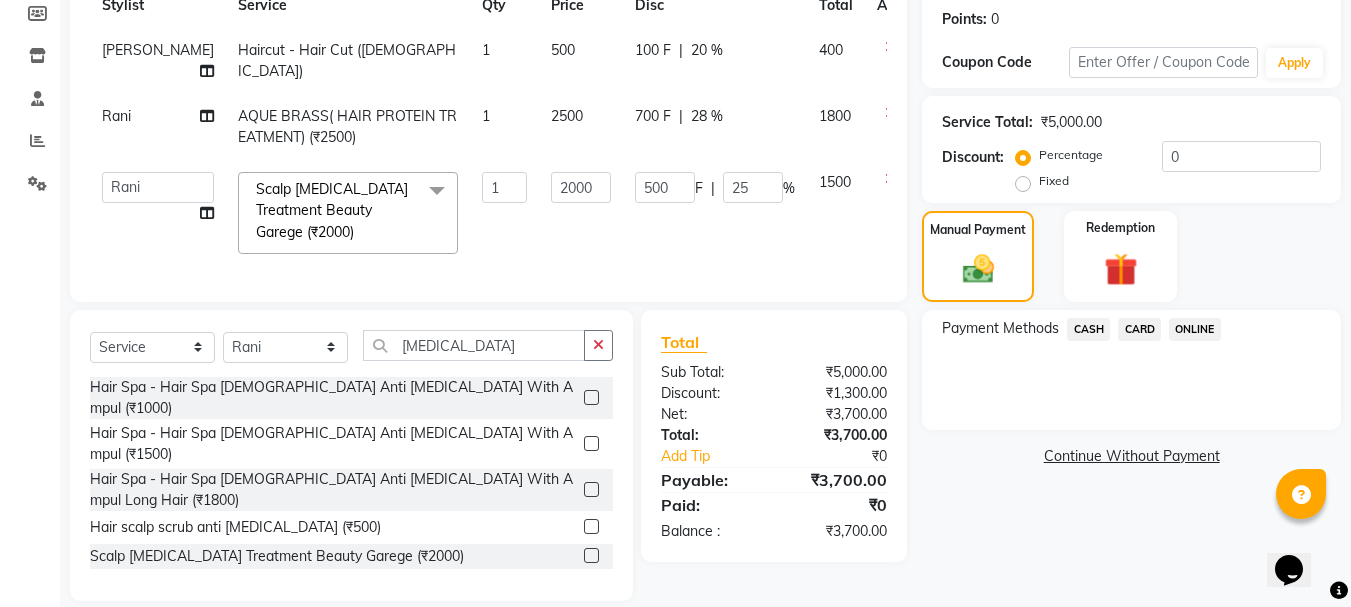 click on "ONLINE" 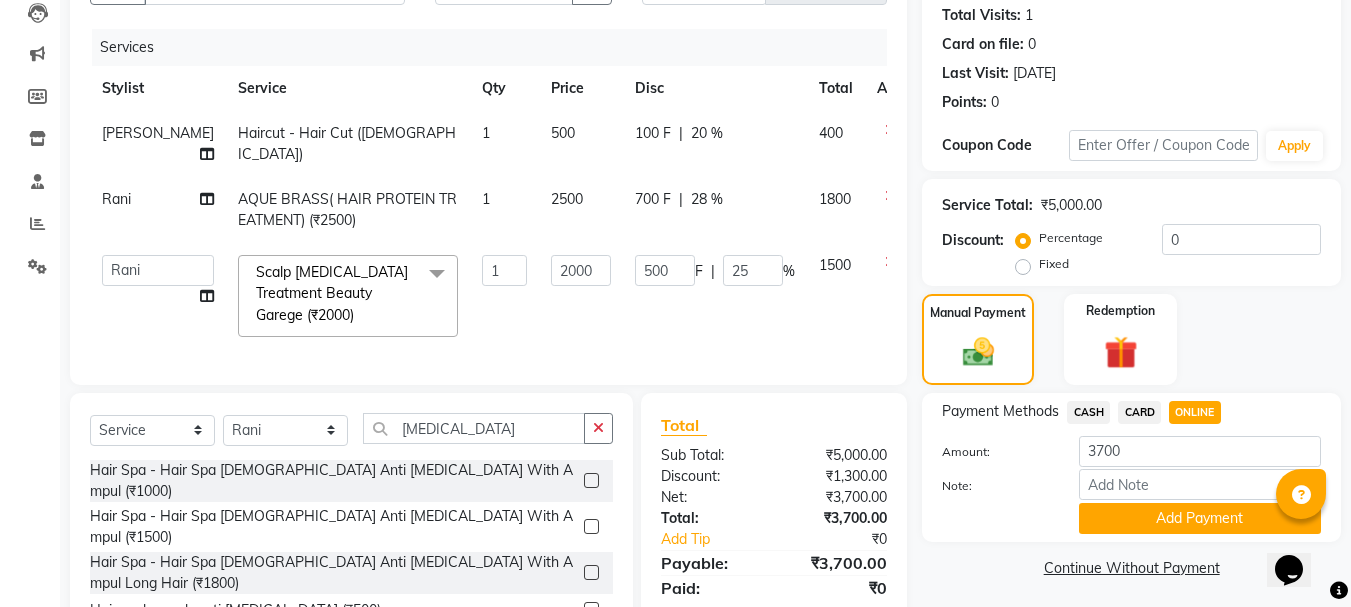 scroll, scrollTop: 302, scrollLeft: 0, axis: vertical 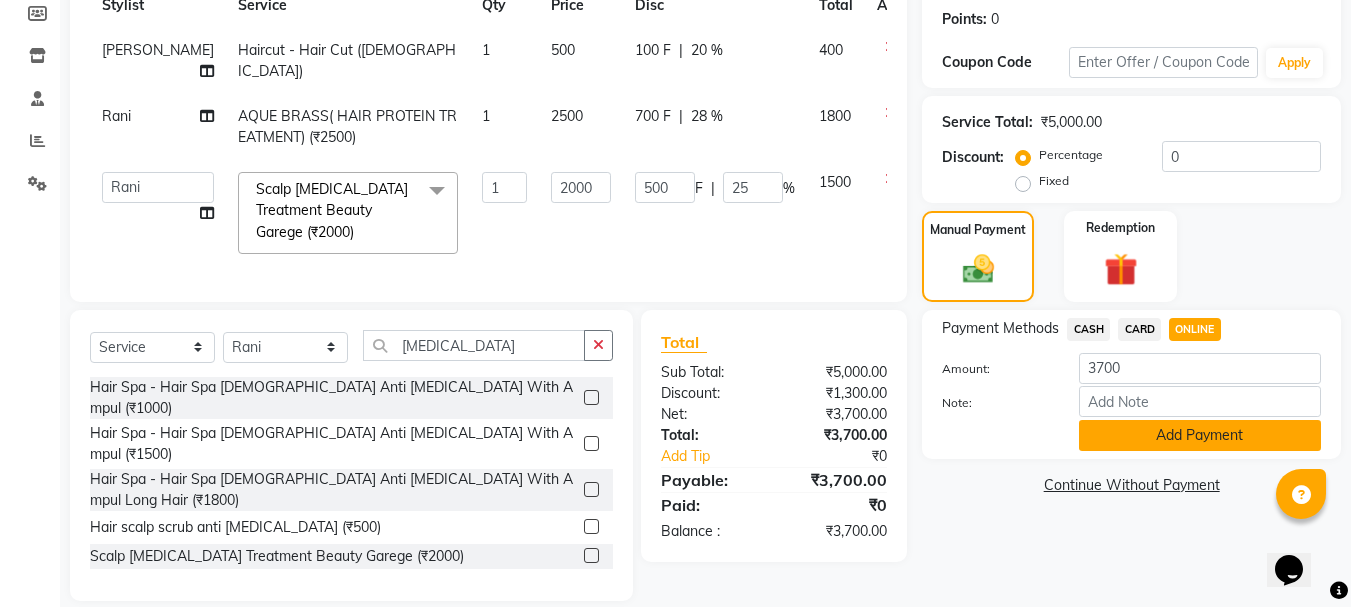 click on "Add Payment" 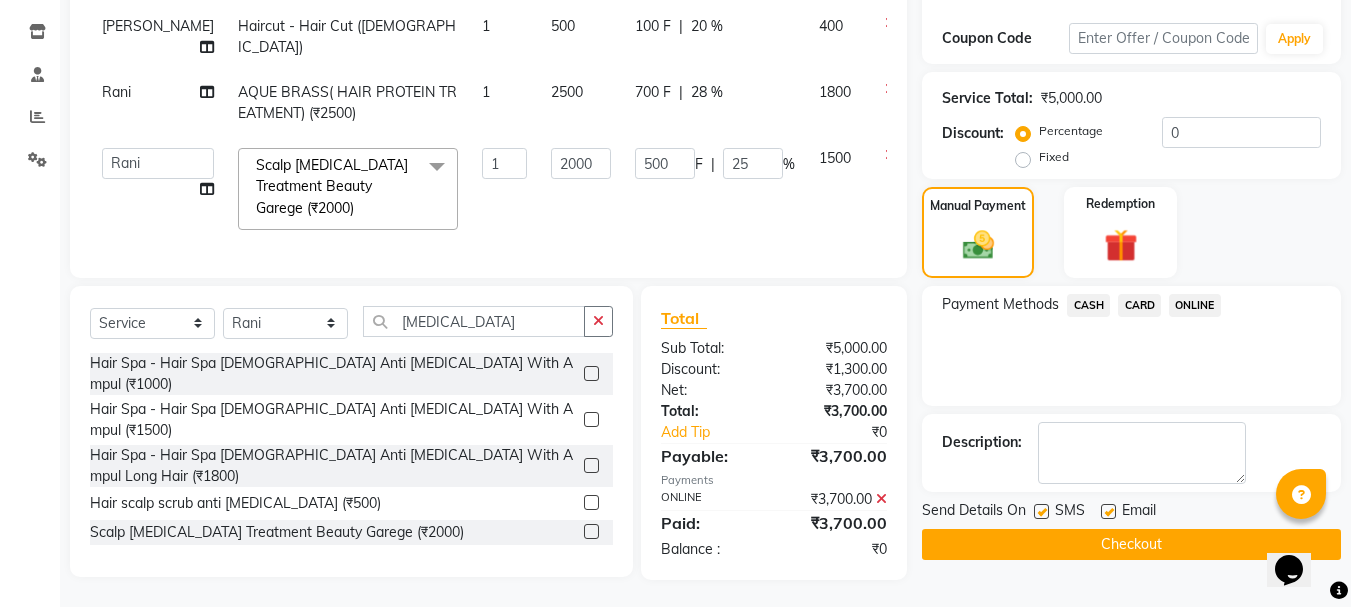 scroll, scrollTop: 344, scrollLeft: 0, axis: vertical 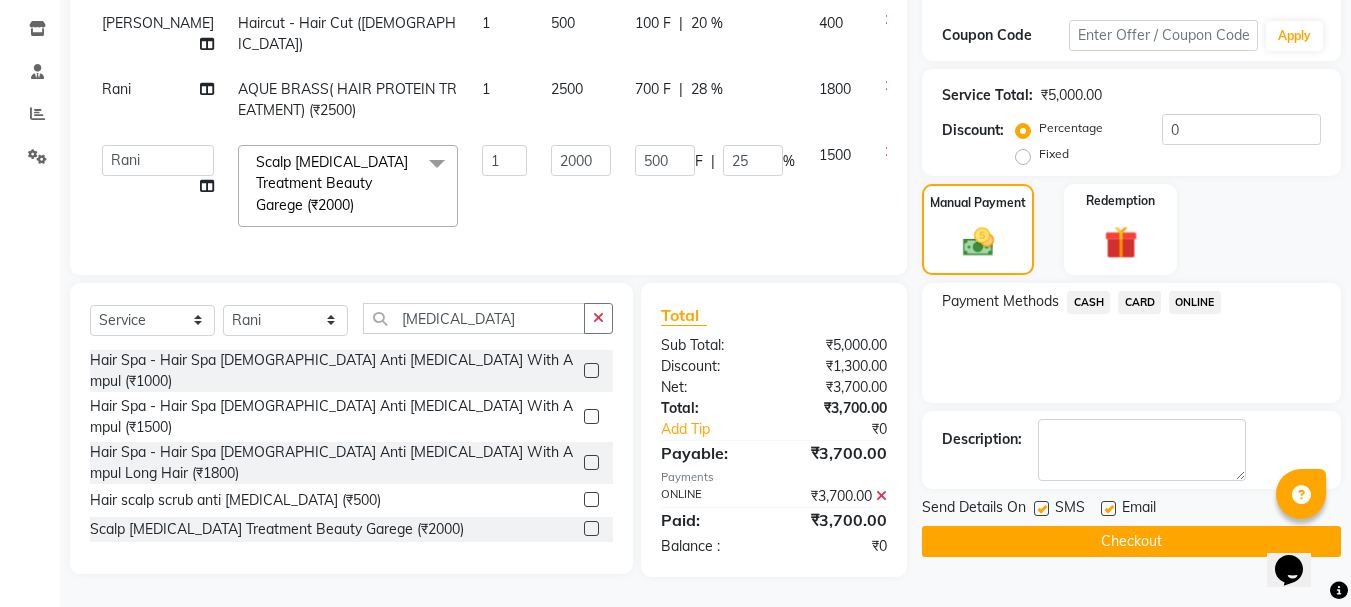 click on "Checkout" 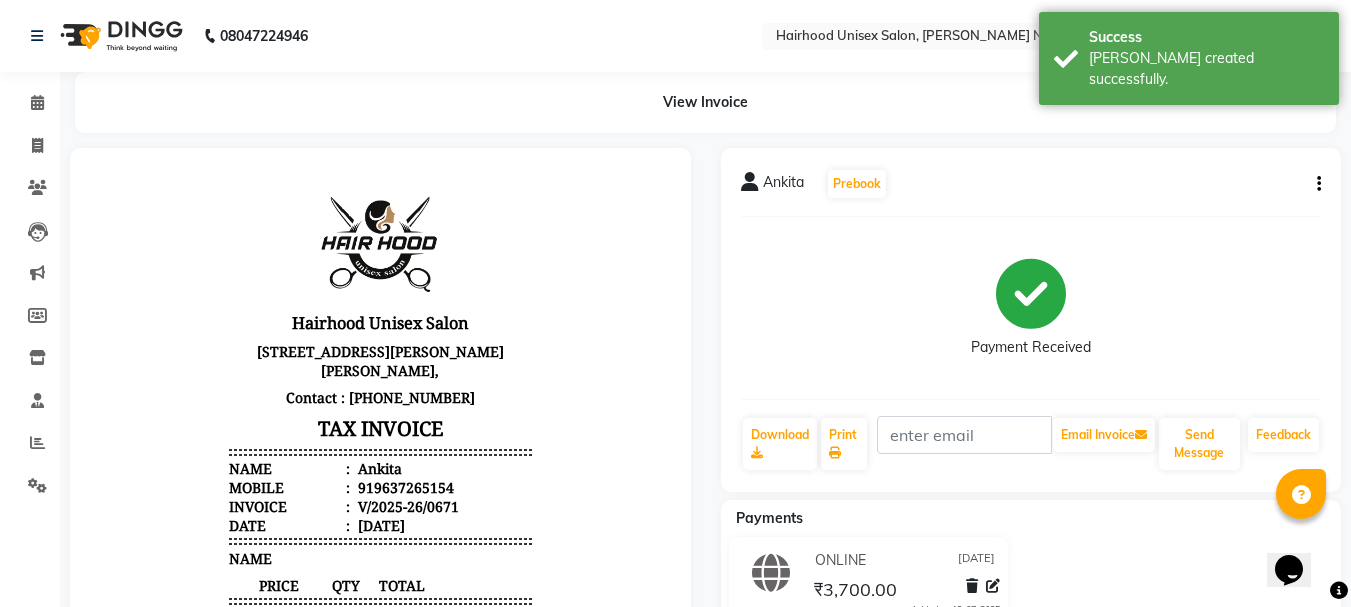 scroll, scrollTop: 0, scrollLeft: 0, axis: both 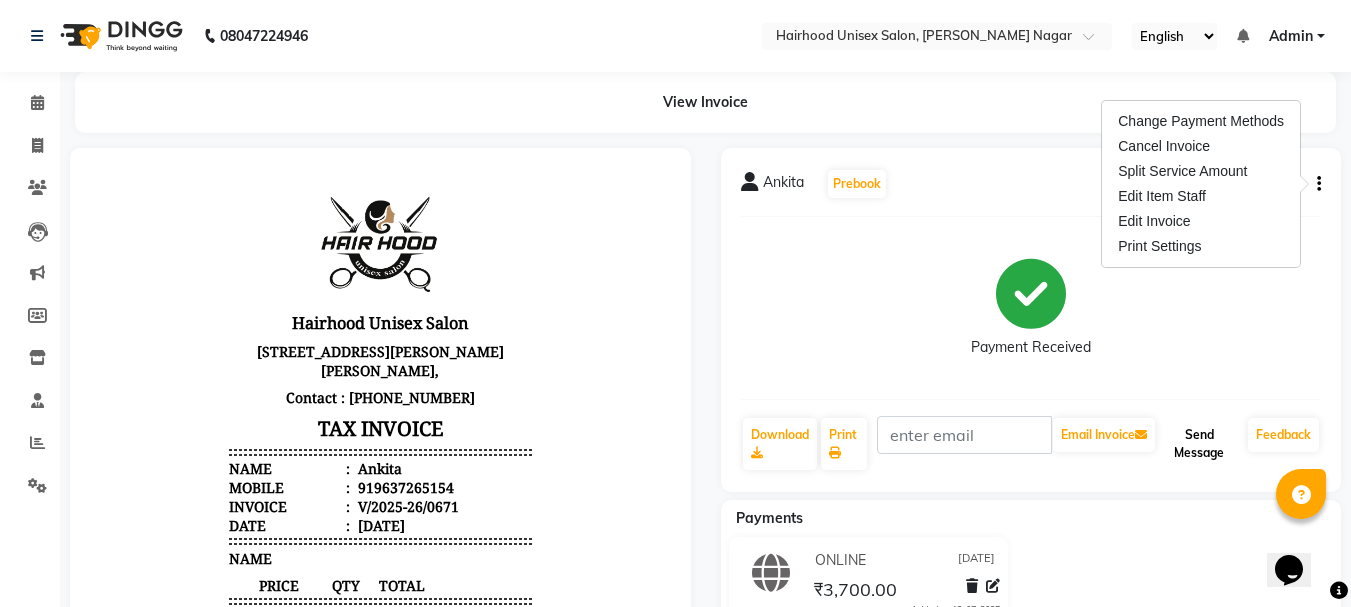 click on "Send Message" 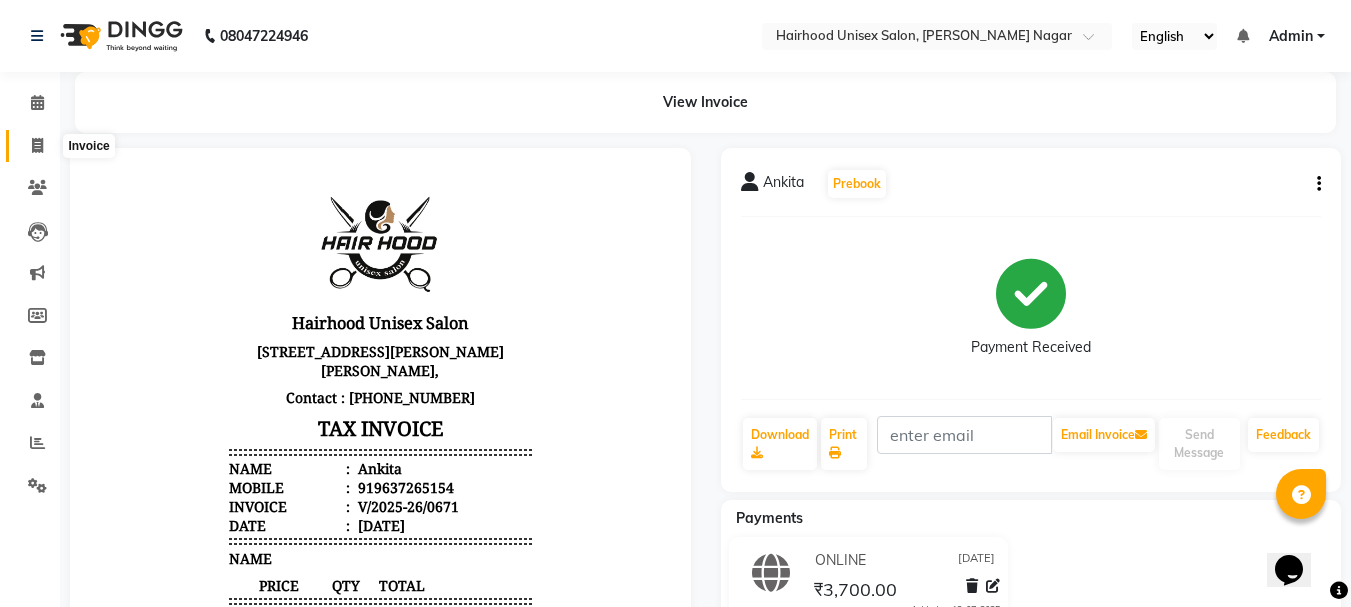 click 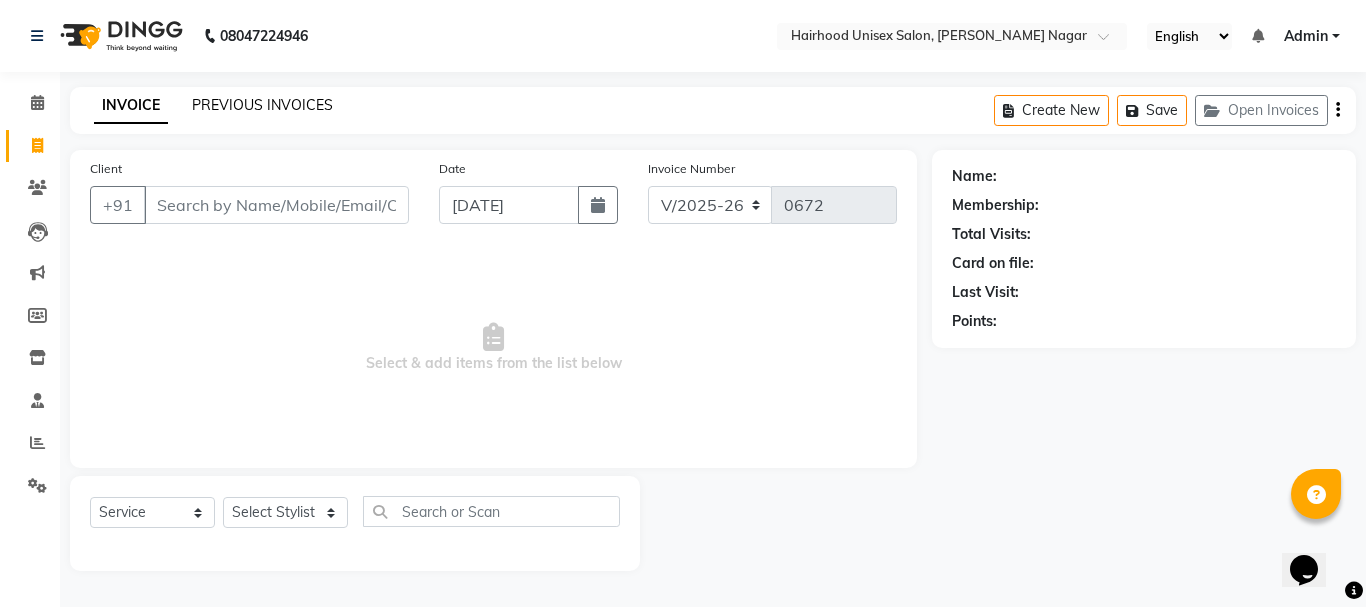 click on "PREVIOUS INVOICES" 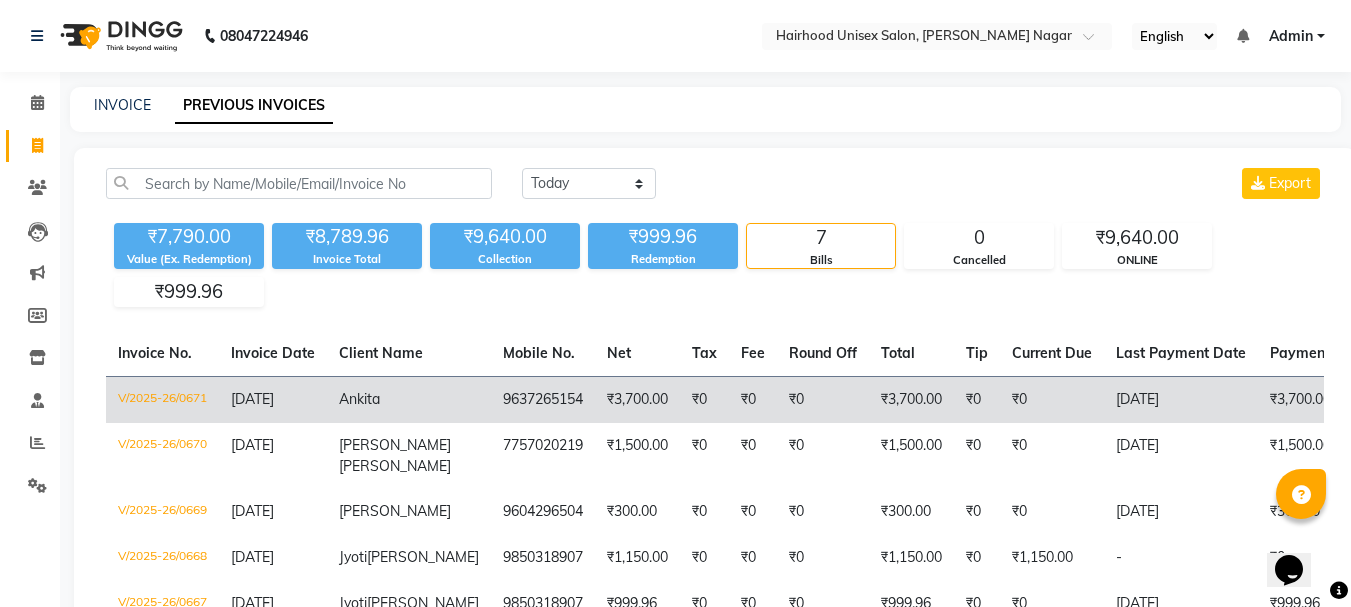 click on "9637265154" 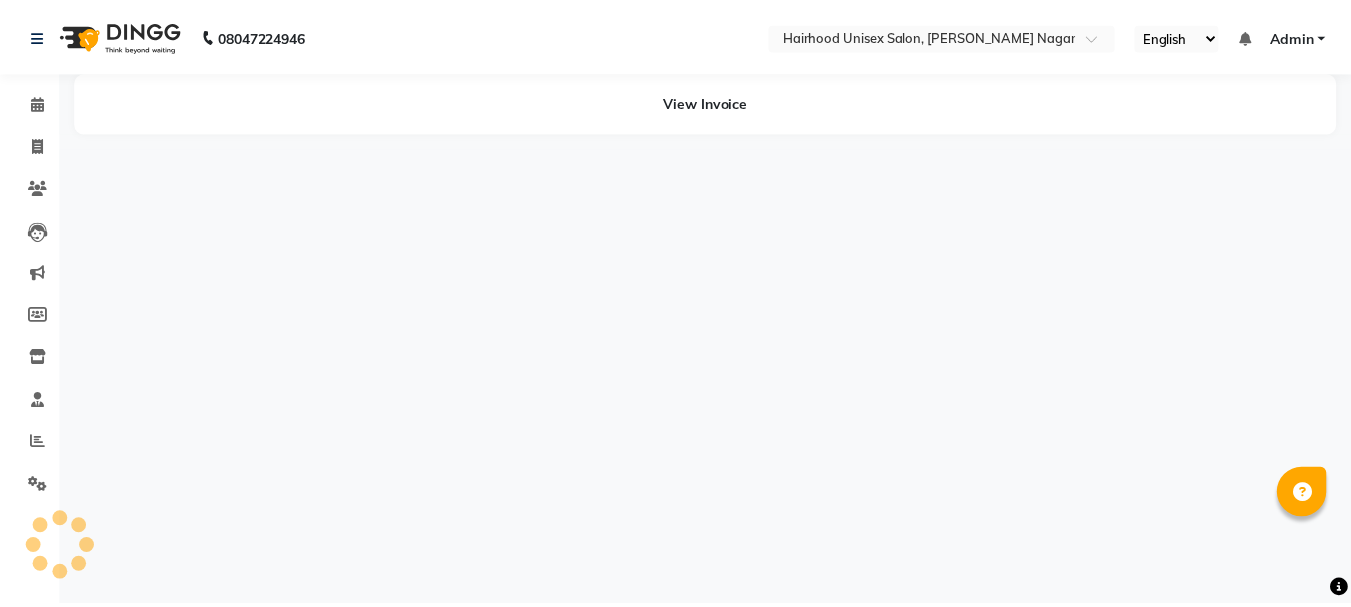 scroll, scrollTop: 0, scrollLeft: 0, axis: both 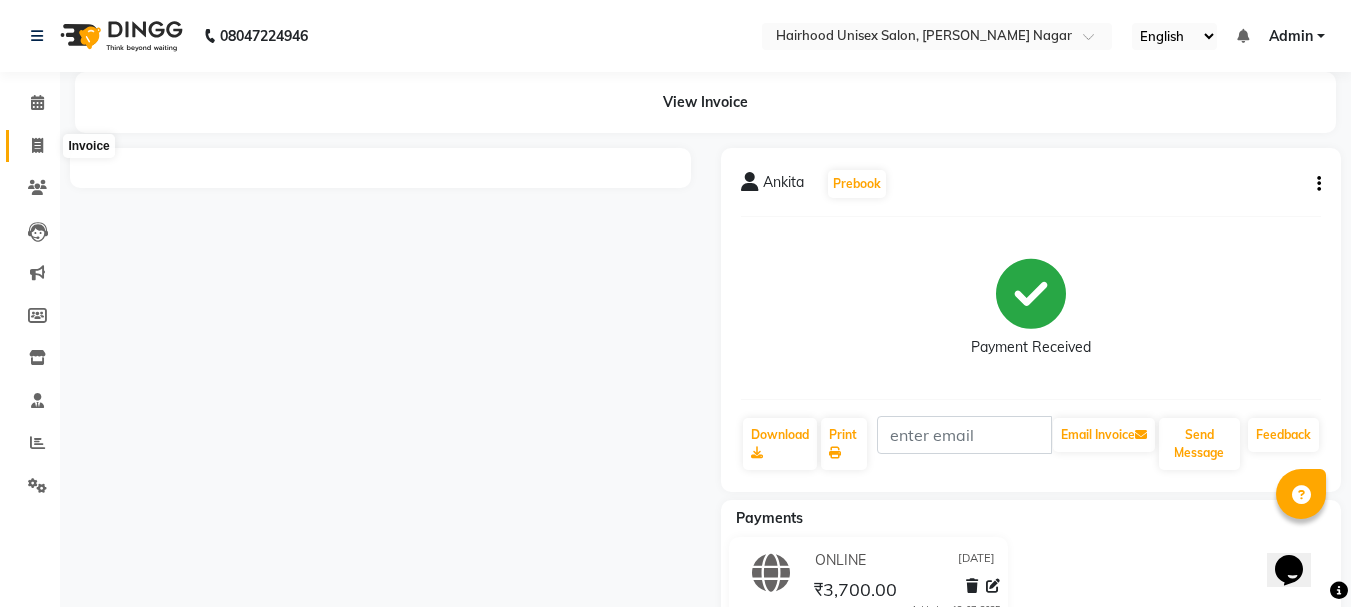 click 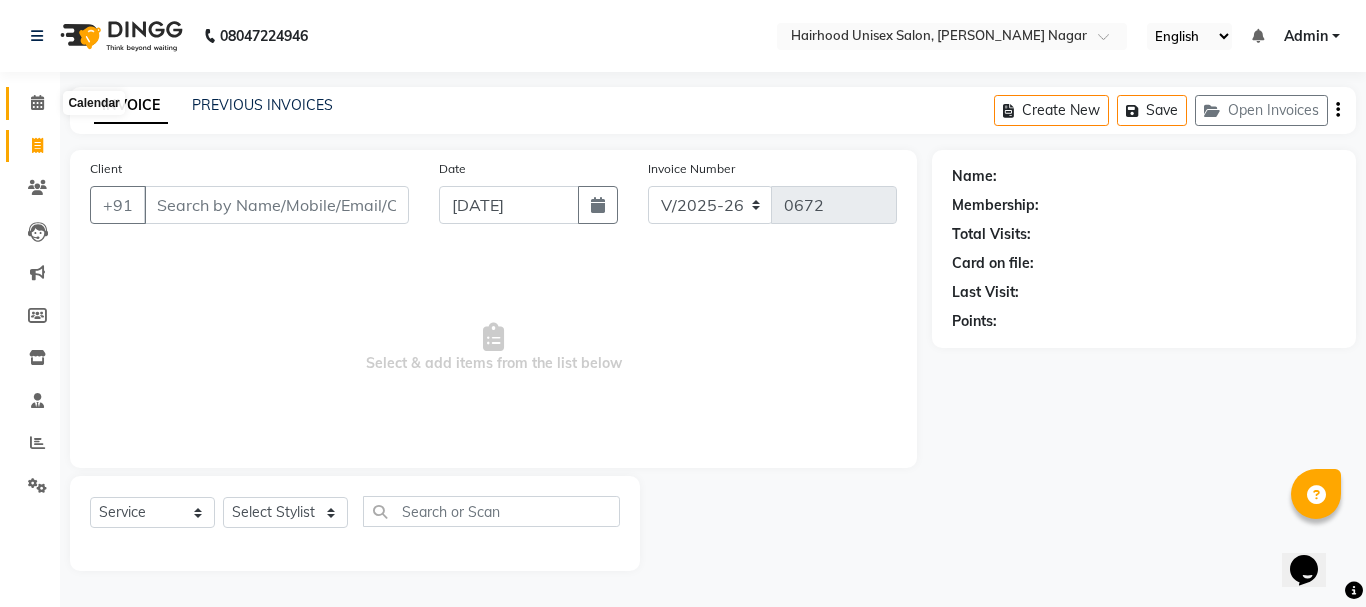 click 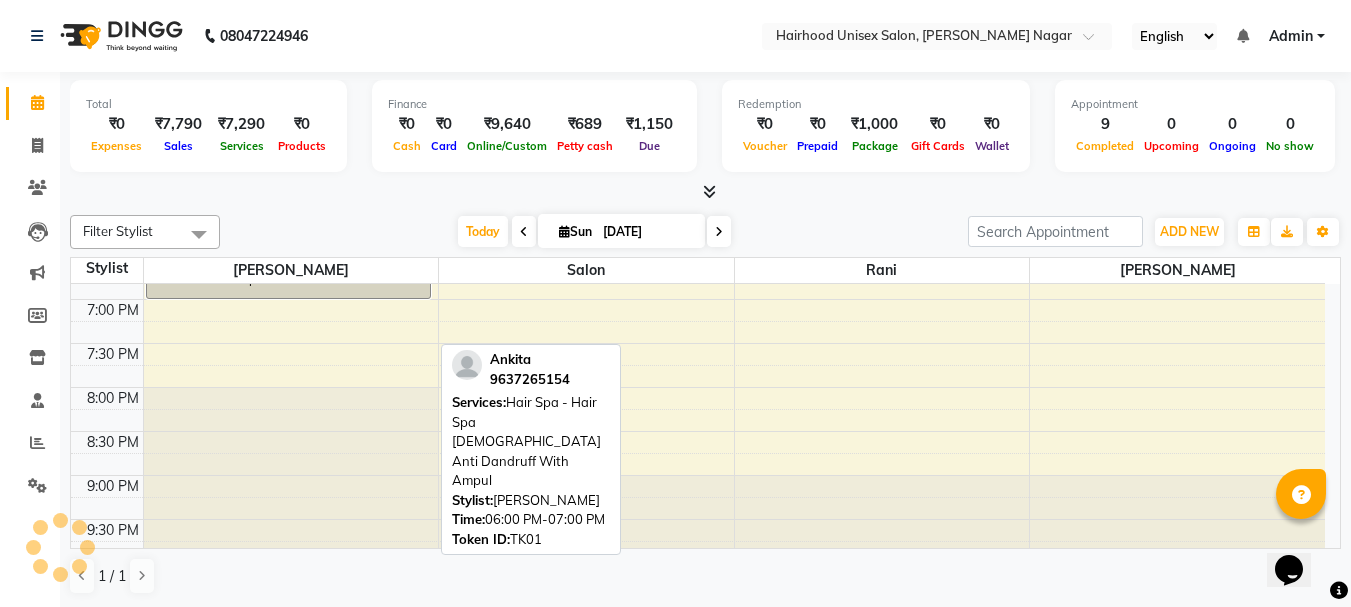 scroll, scrollTop: 967, scrollLeft: 0, axis: vertical 